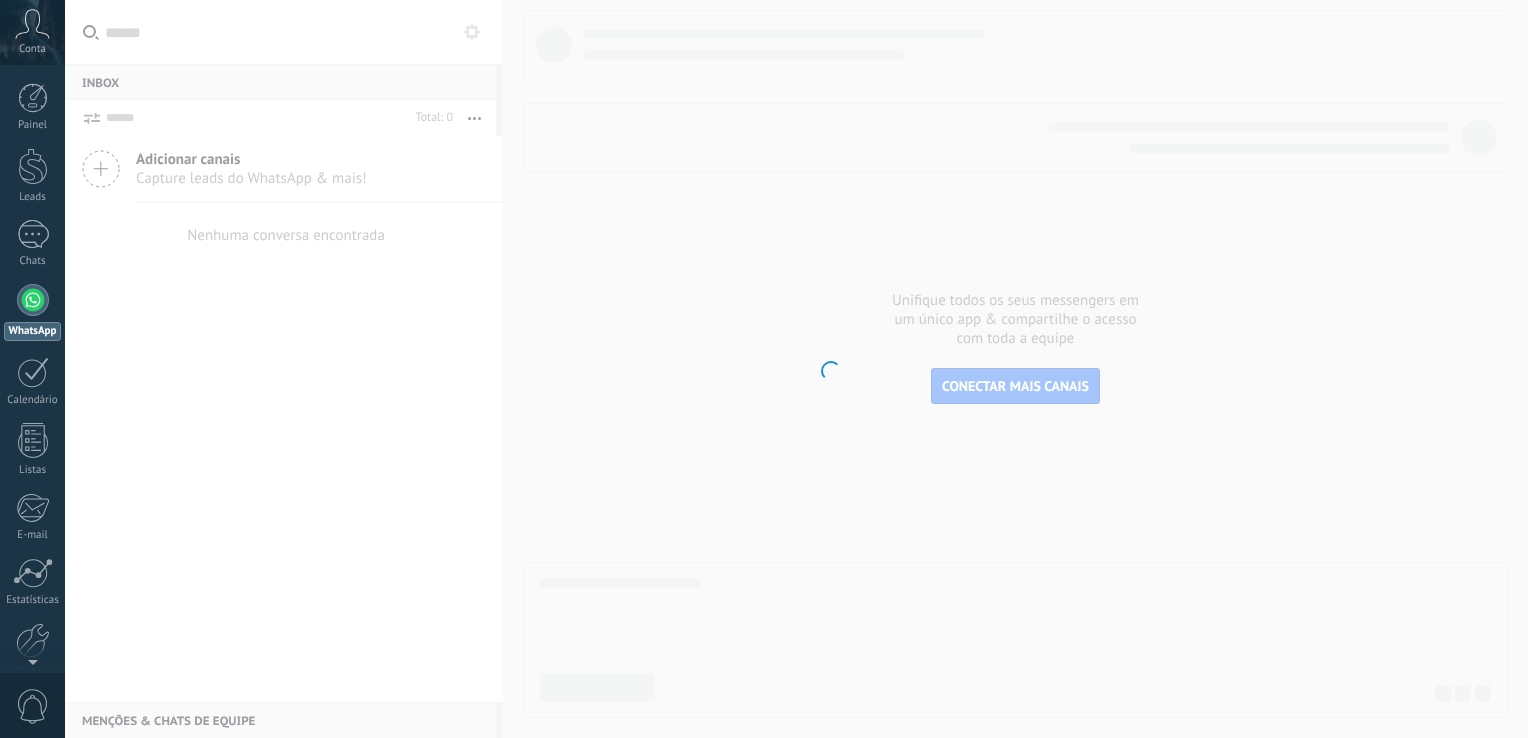 scroll, scrollTop: 0, scrollLeft: 0, axis: both 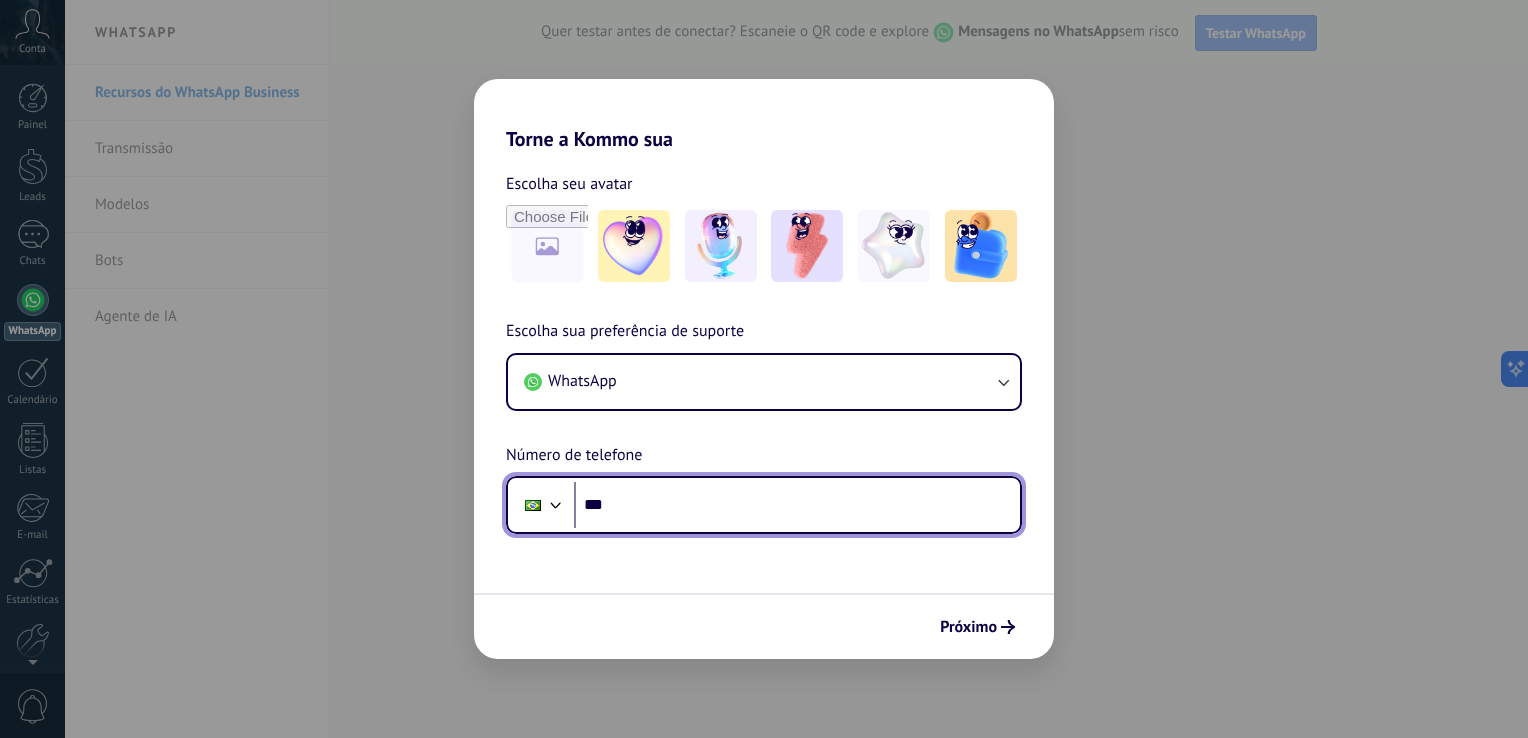 click on "***" at bounding box center [797, 505] 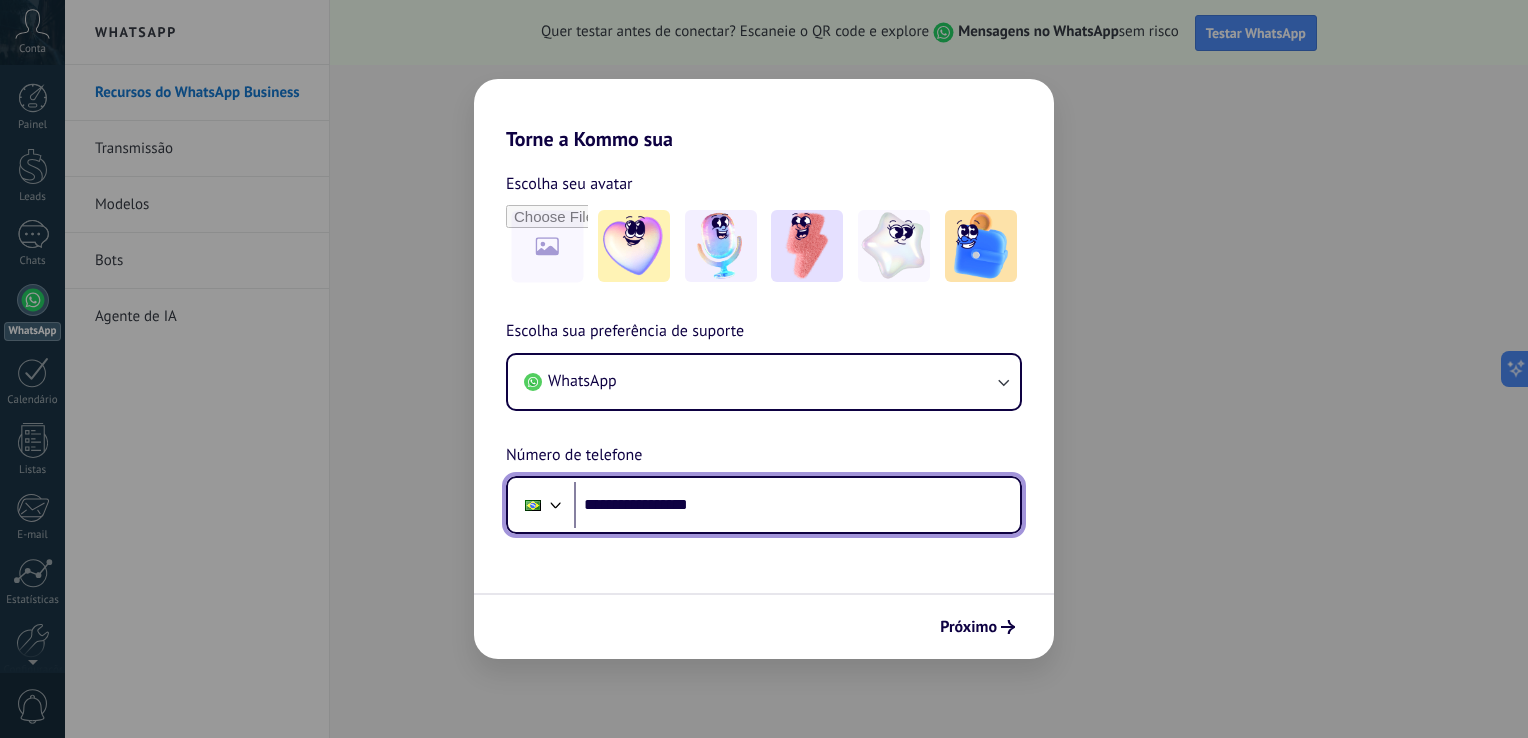 type on "**********" 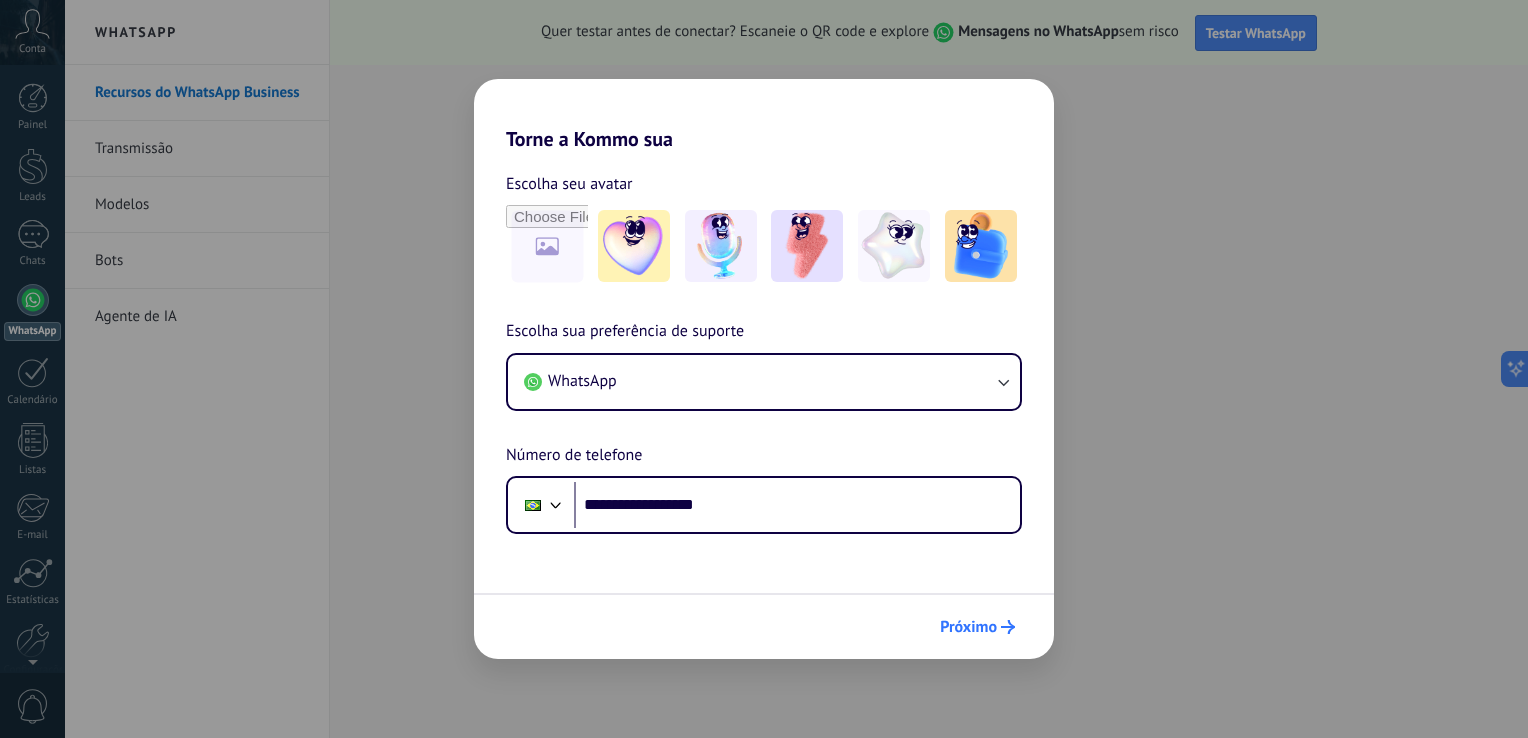 click on "Próximo" at bounding box center [968, 627] 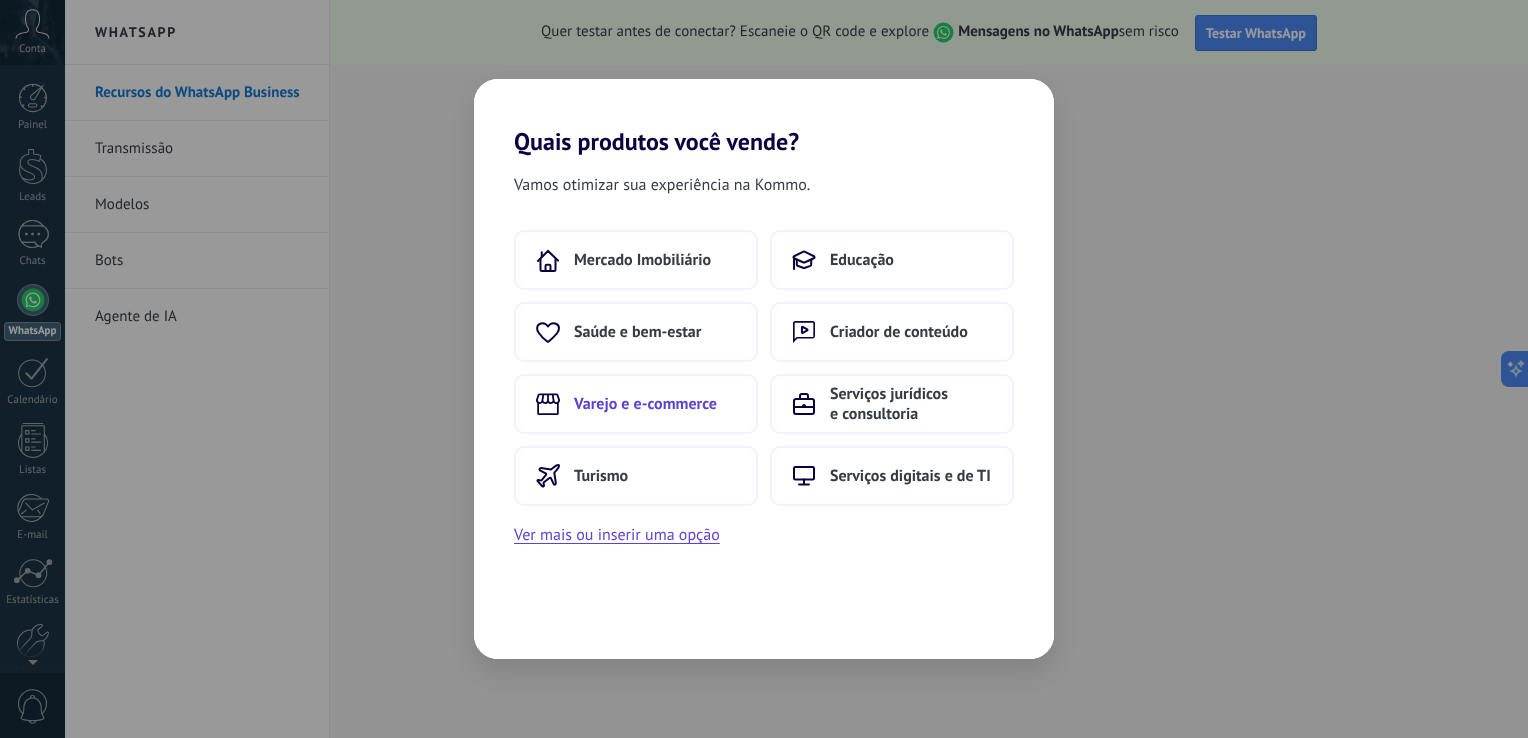 click on "Varejo e e-commerce" at bounding box center [636, 404] 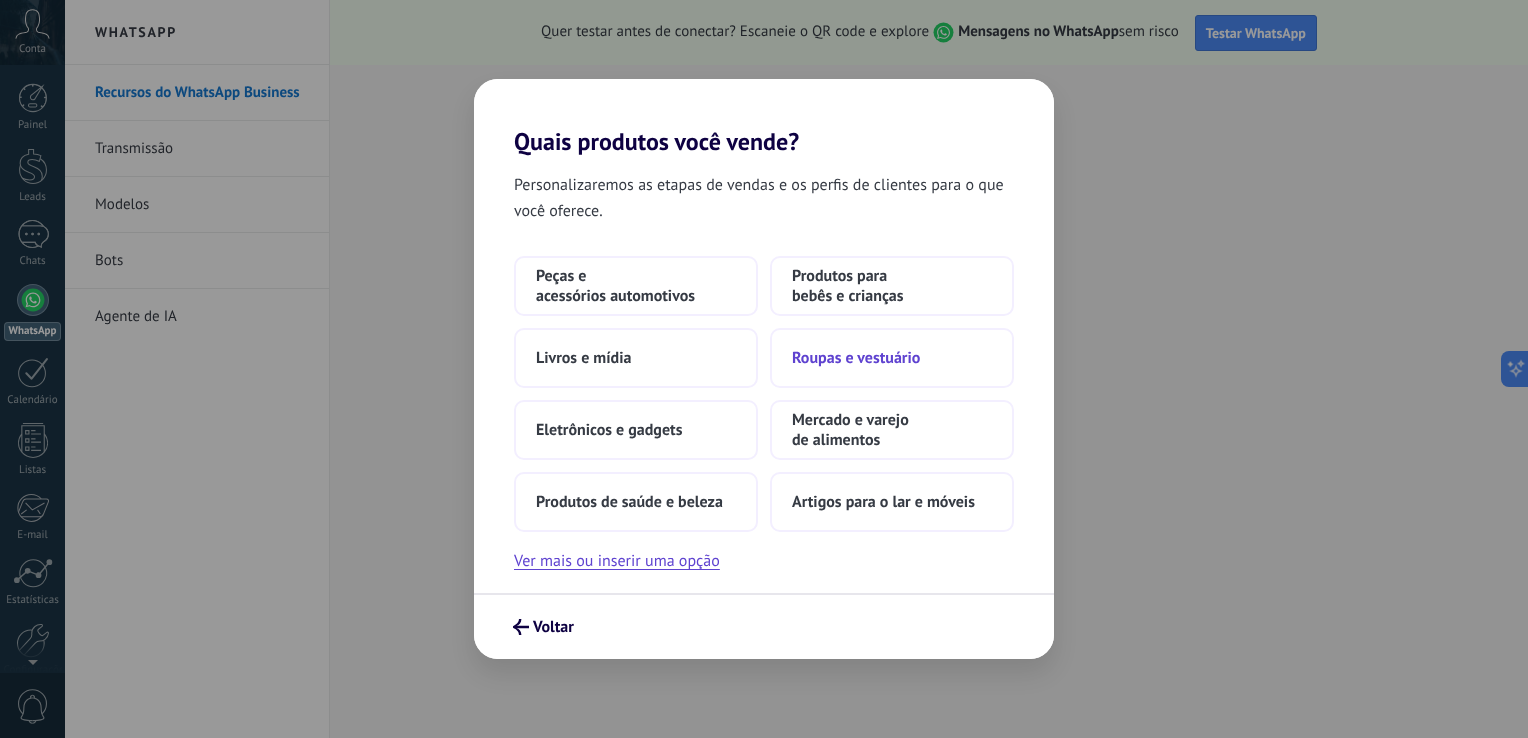 click on "Roupas e vestuário" at bounding box center (856, 358) 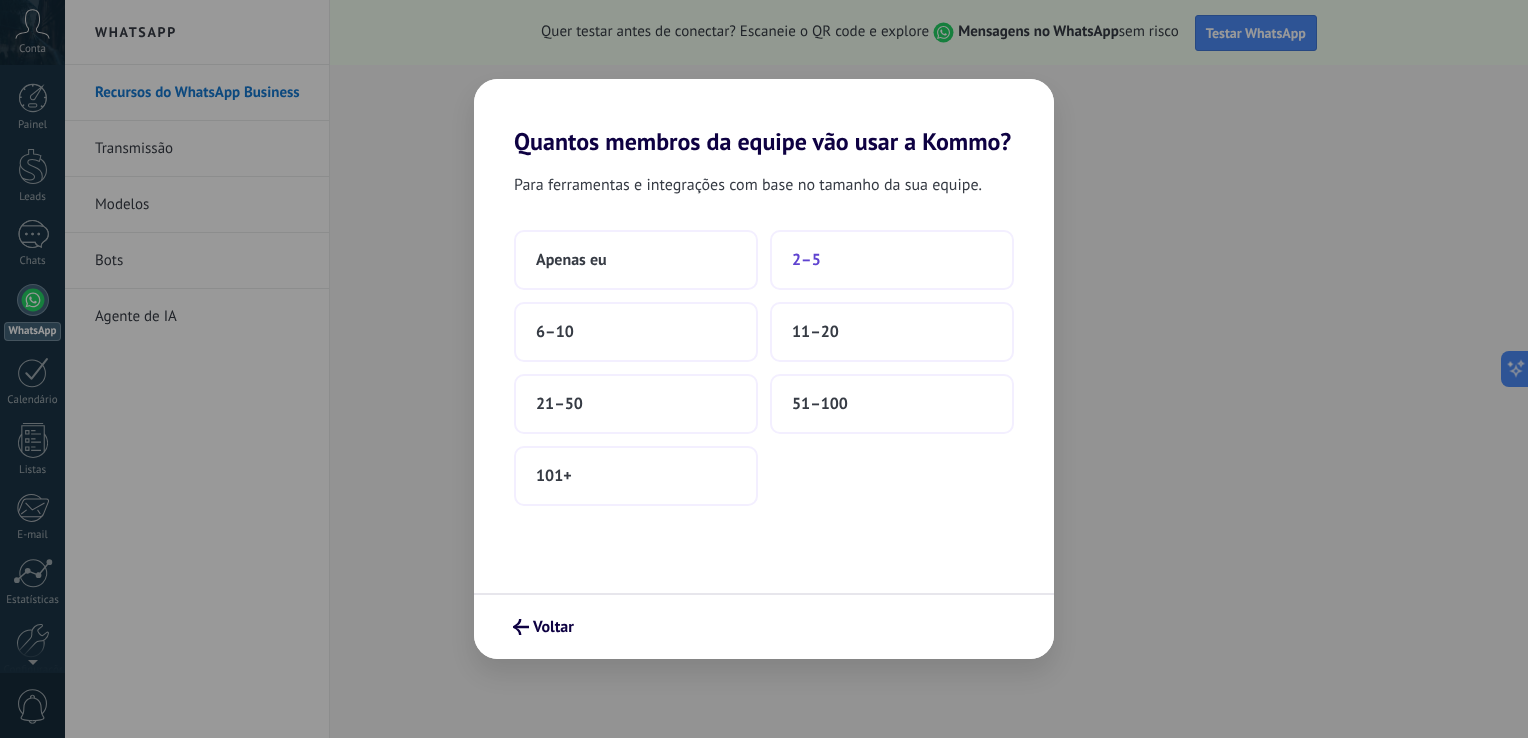 click on "2–5" at bounding box center [806, 260] 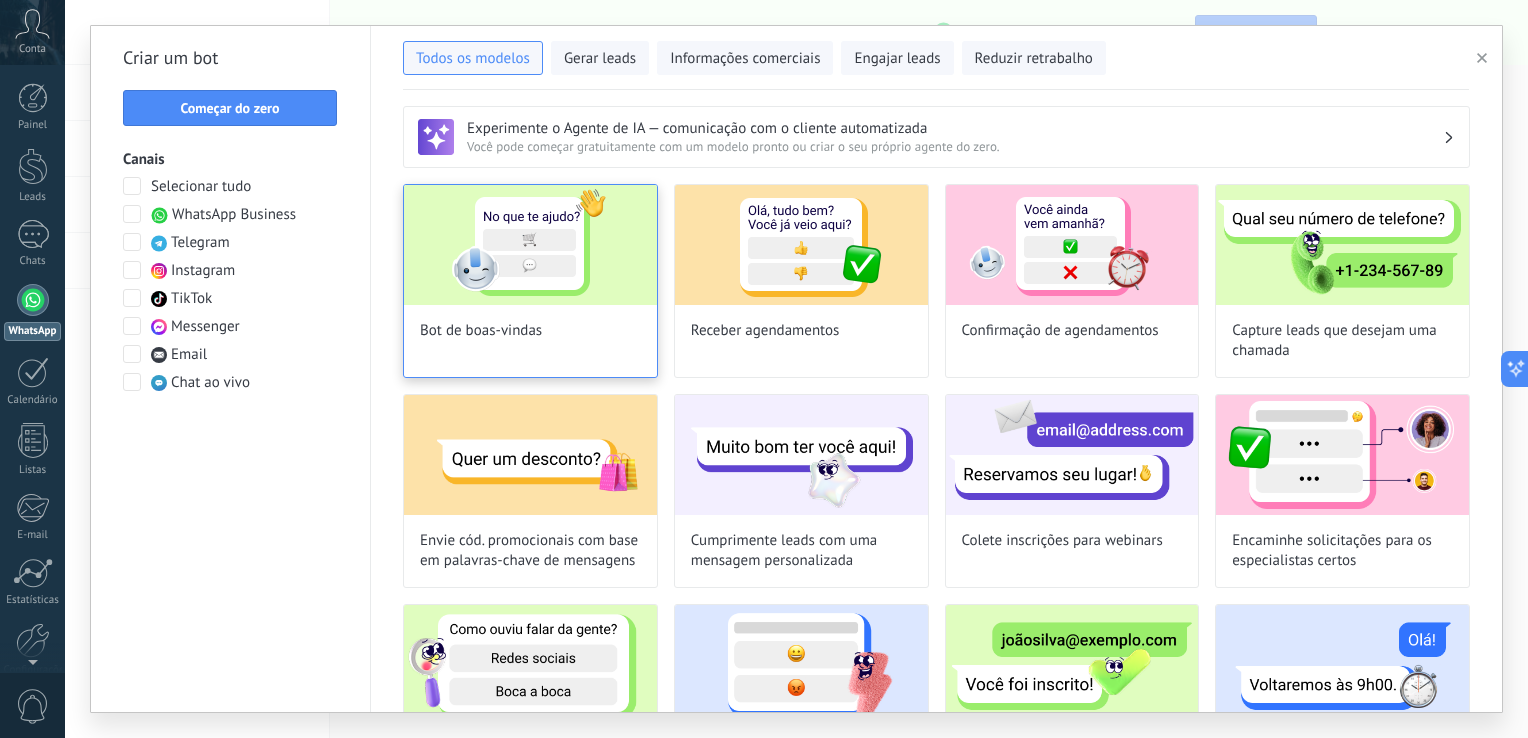 click at bounding box center (530, 245) 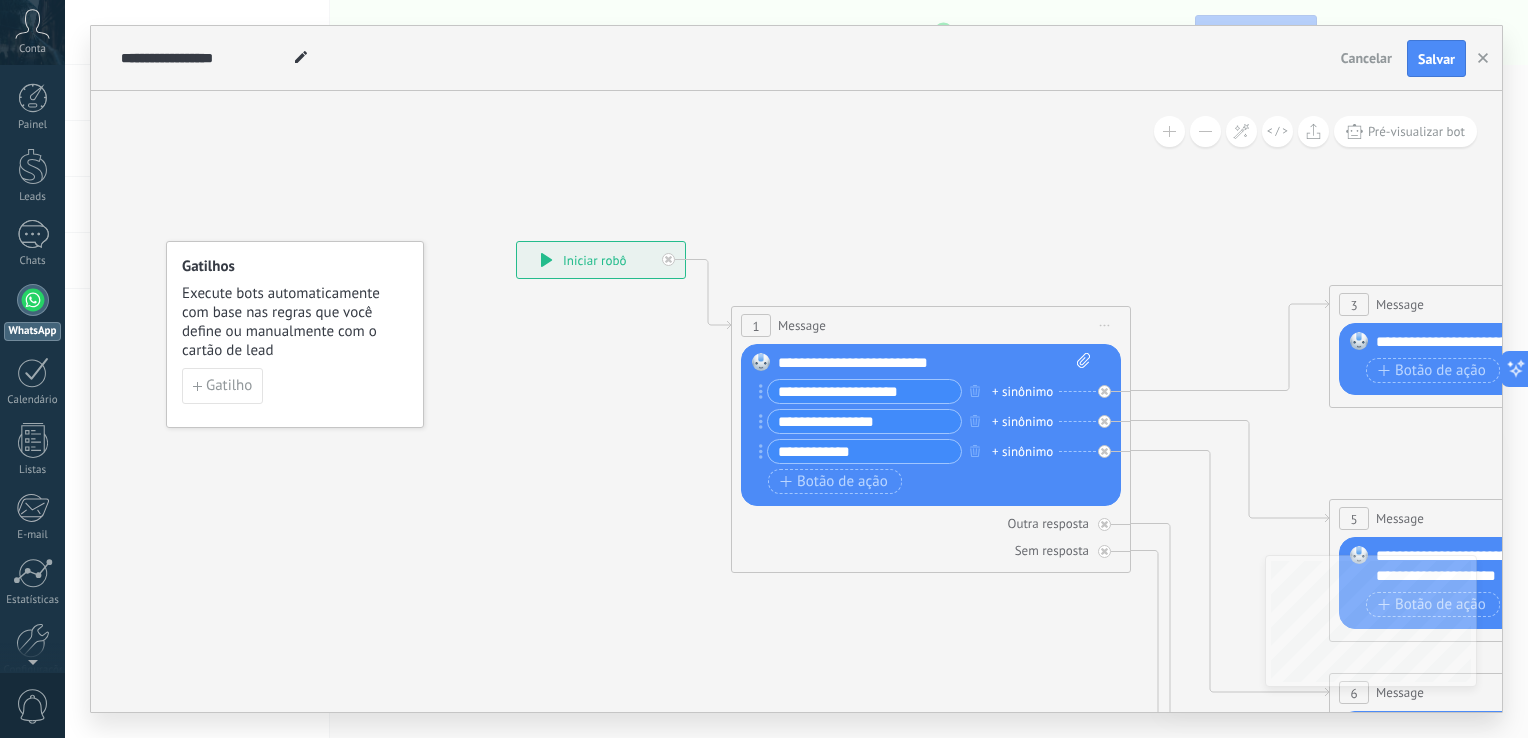click on "**********" at bounding box center [601, 260] 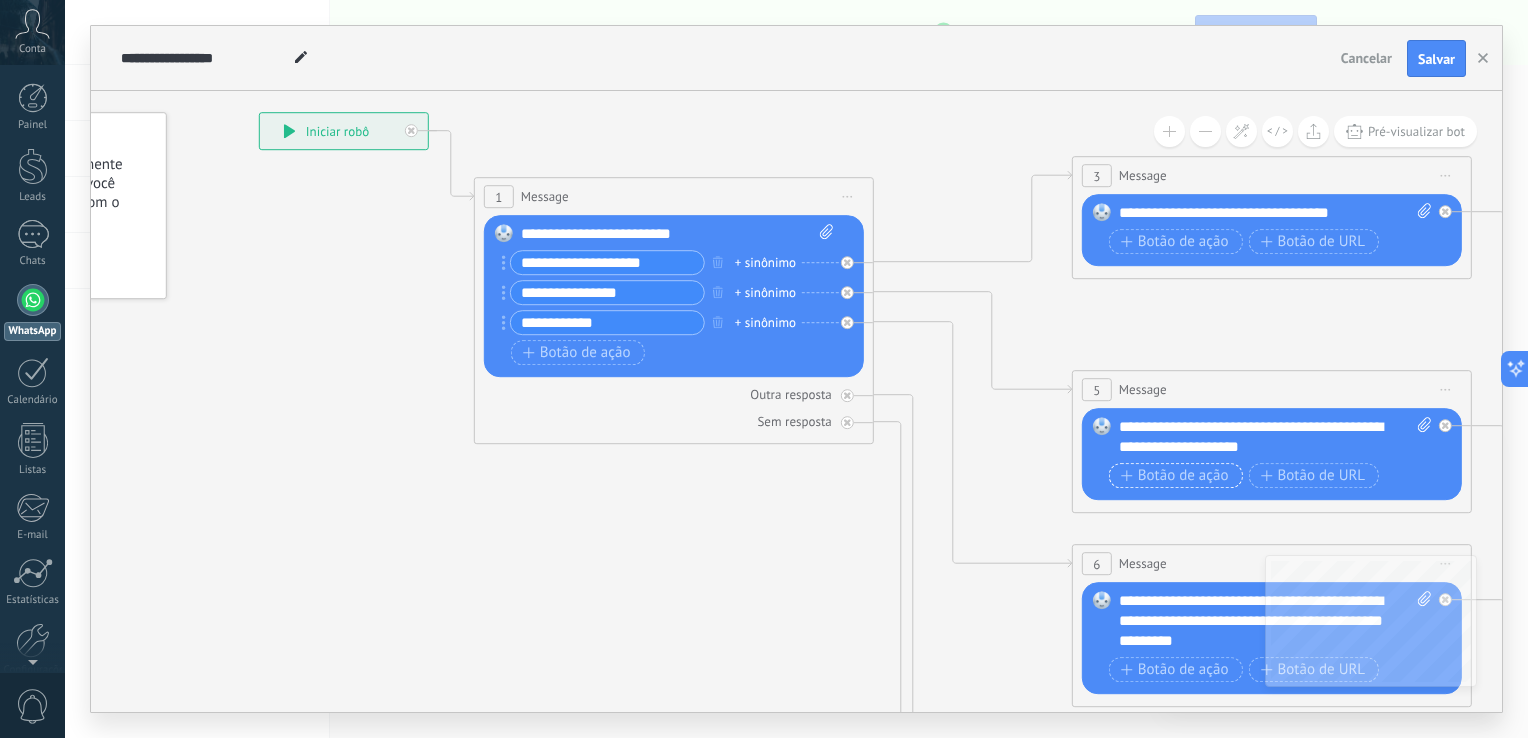 click on "Botão de ação" at bounding box center (1175, 476) 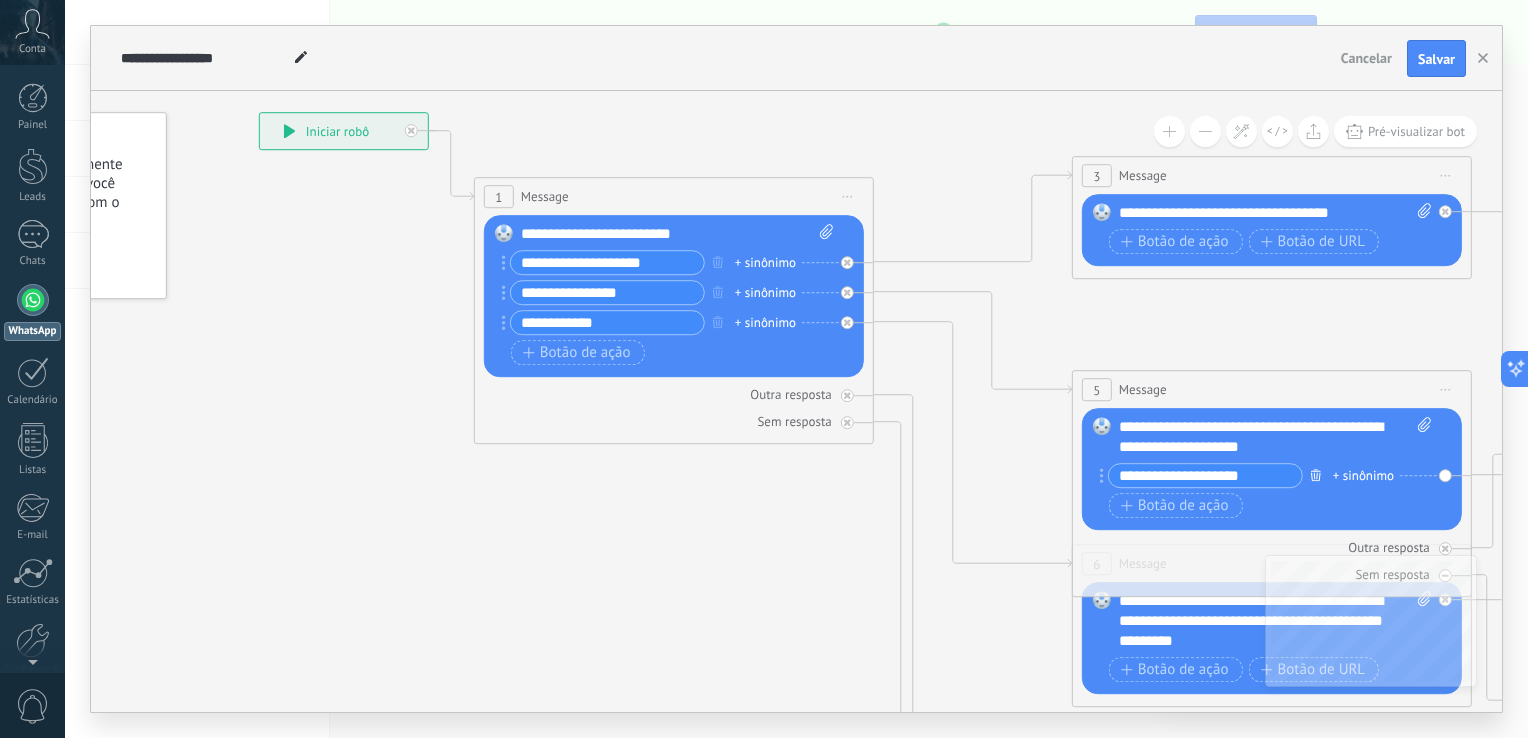 type on "**********" 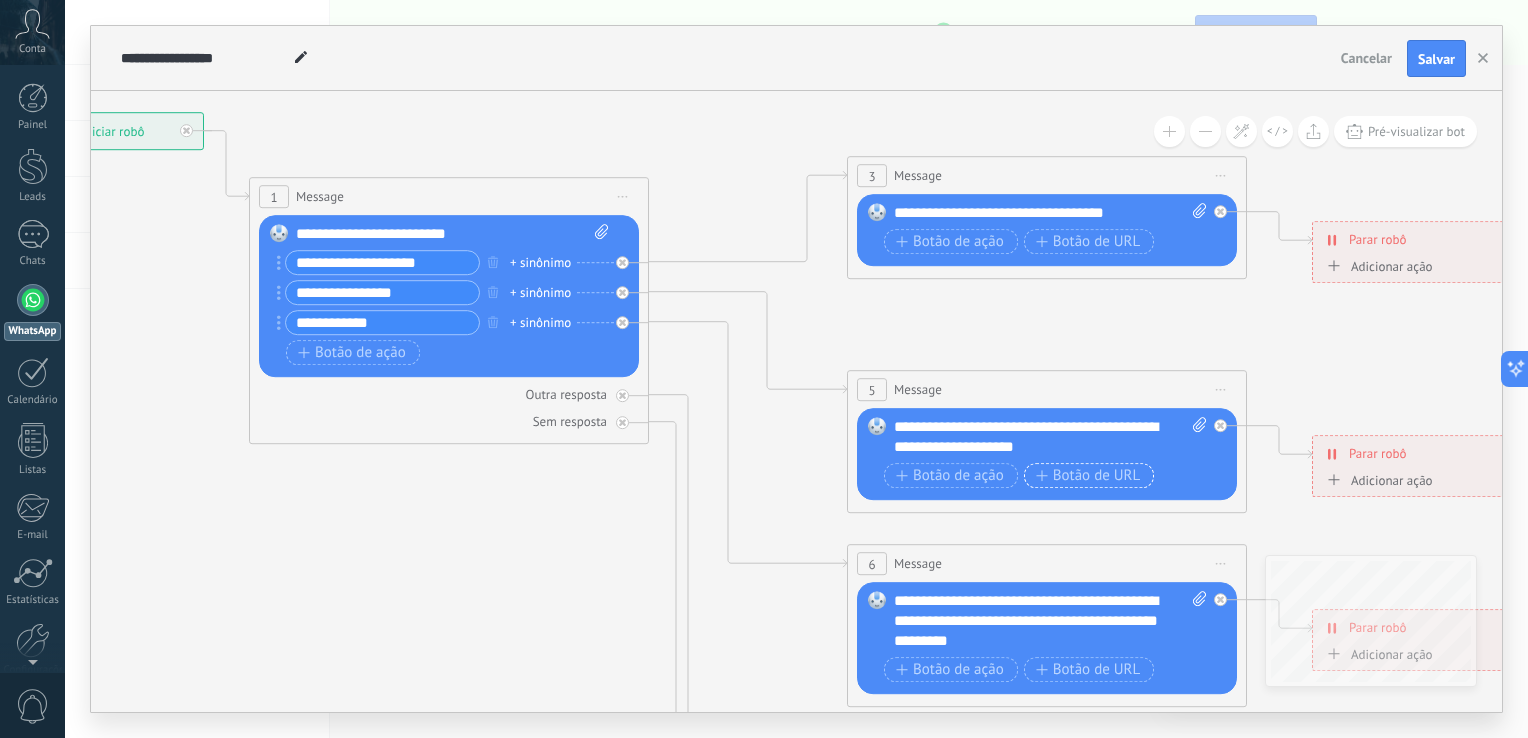 click on "Botão de URL" at bounding box center [1088, 476] 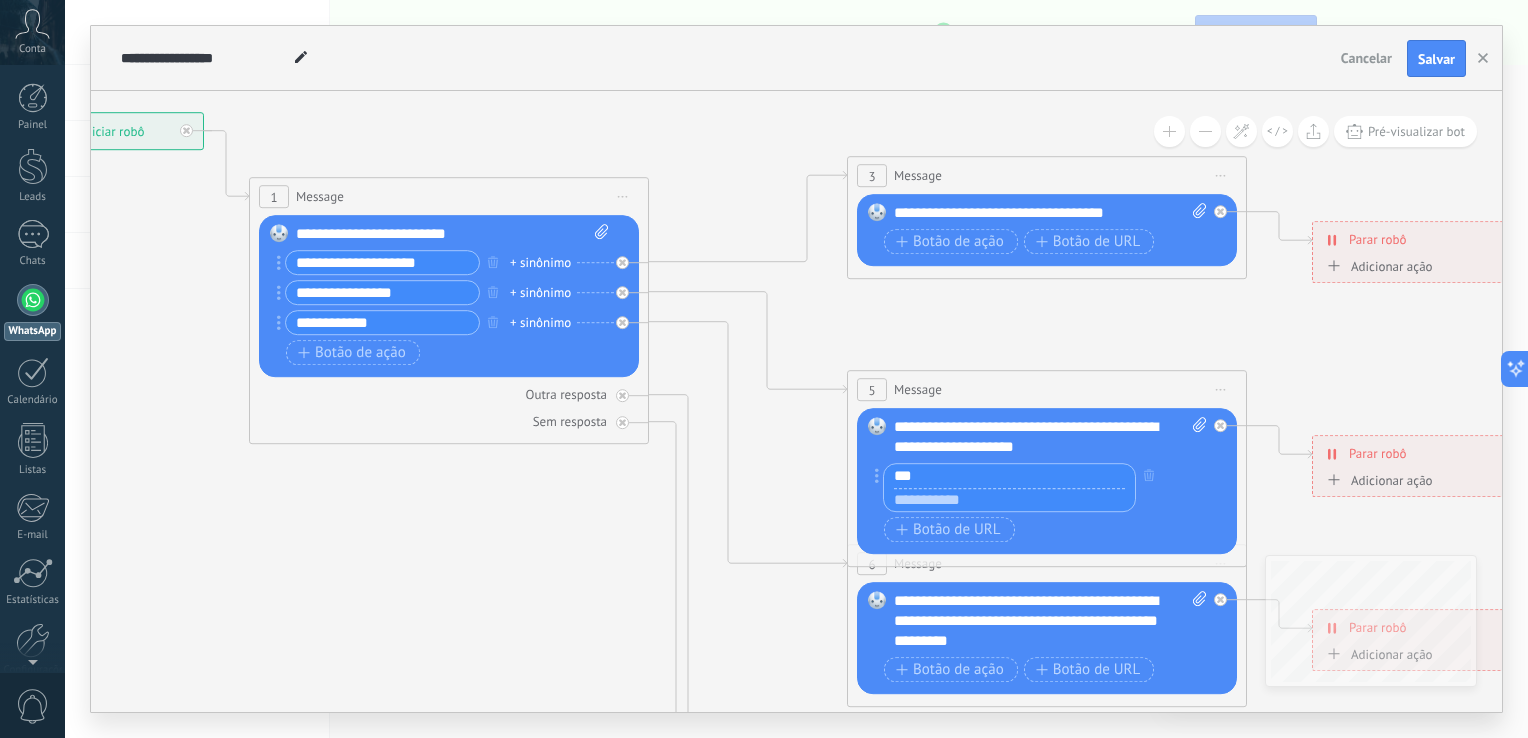 type on "*" 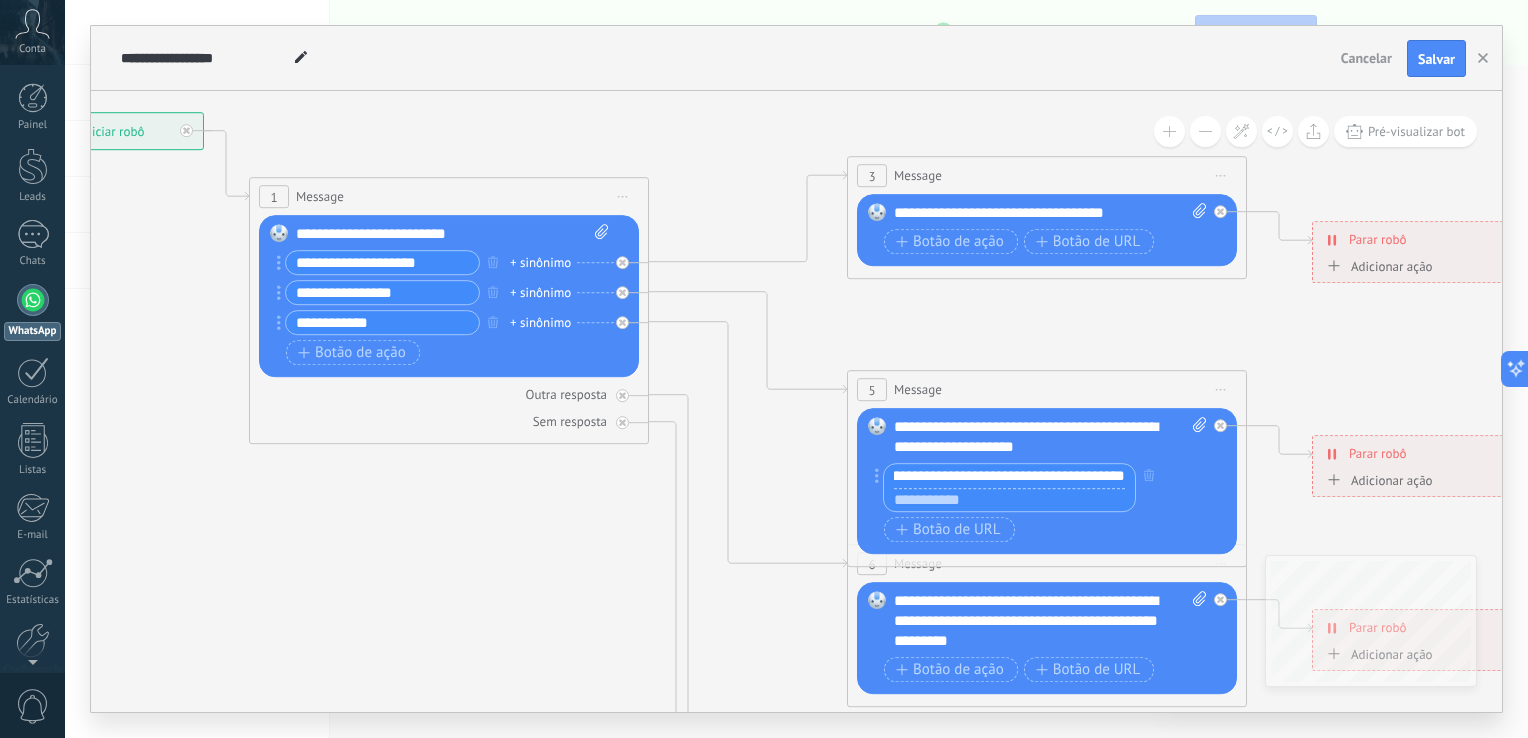 scroll, scrollTop: 0, scrollLeft: 119, axis: horizontal 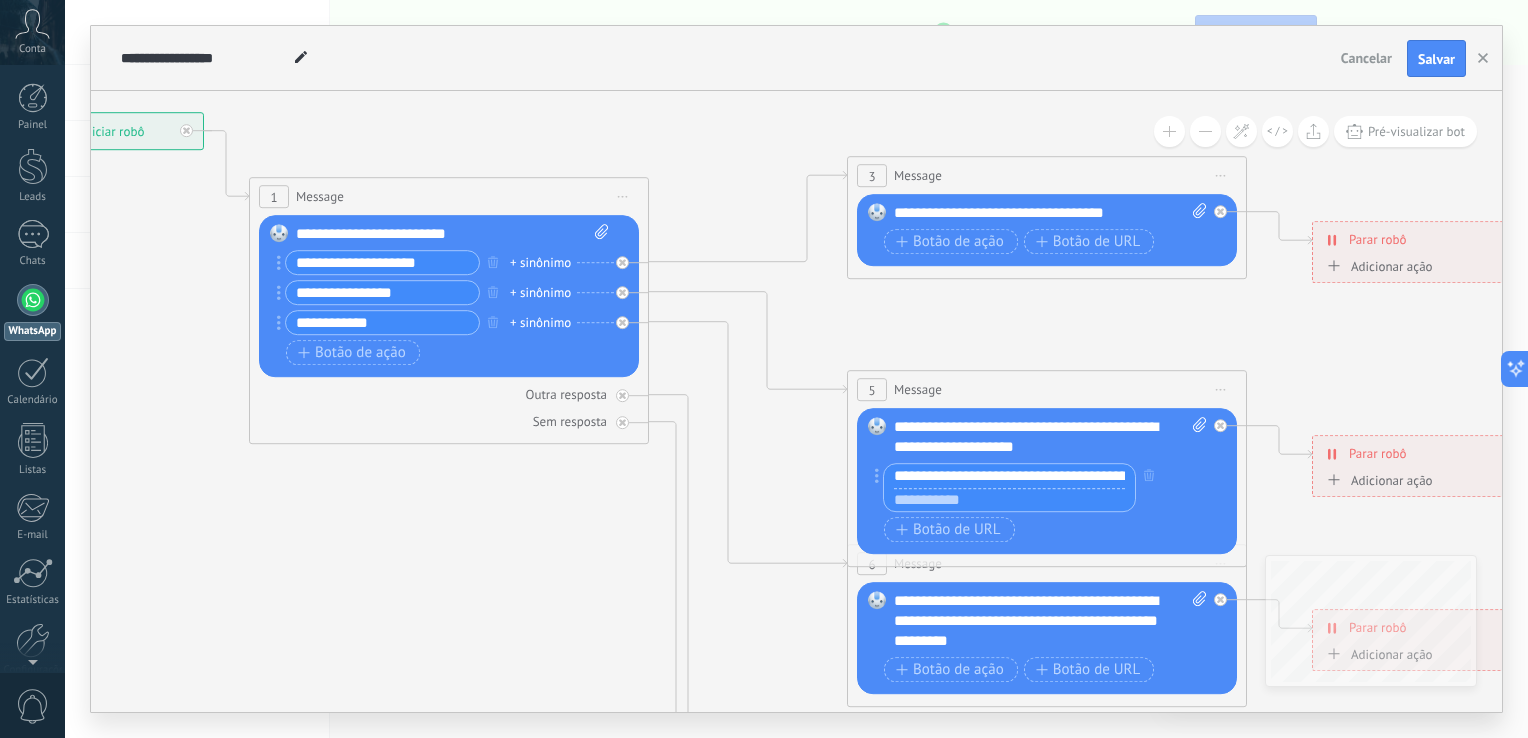 click on "**********" at bounding box center (1009, 477) 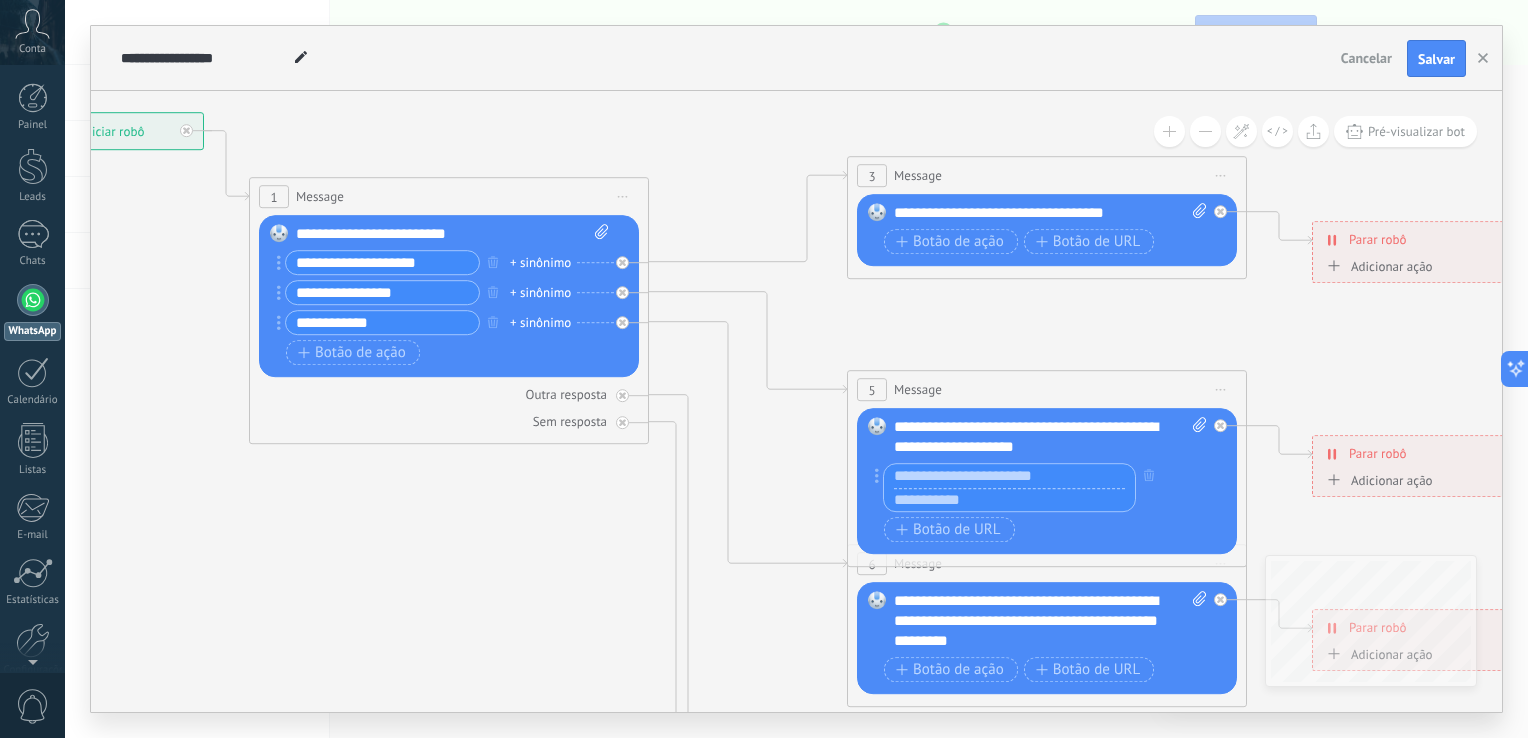 paste on "**********" 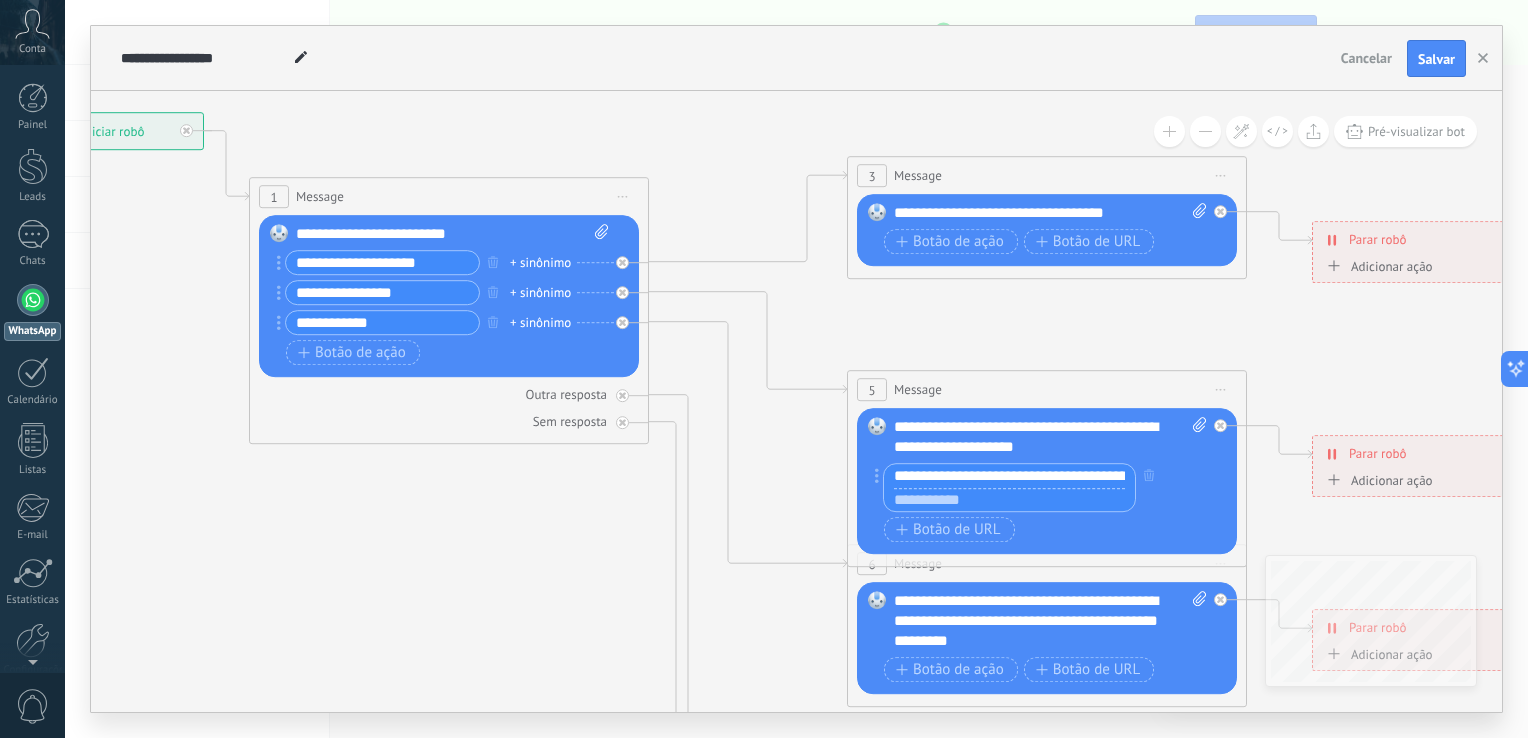 scroll, scrollTop: 0, scrollLeft: 1680, axis: horizontal 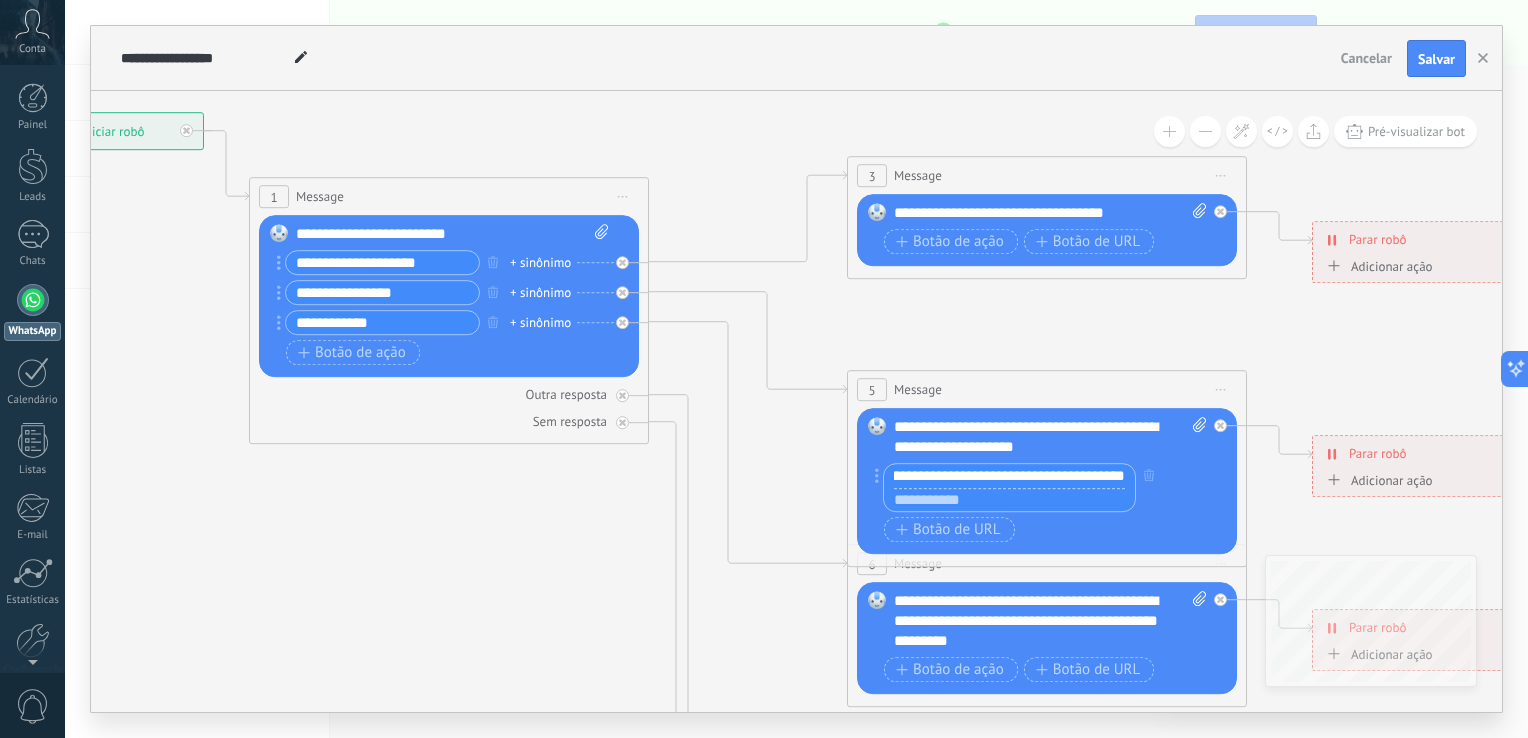 type on "**********" 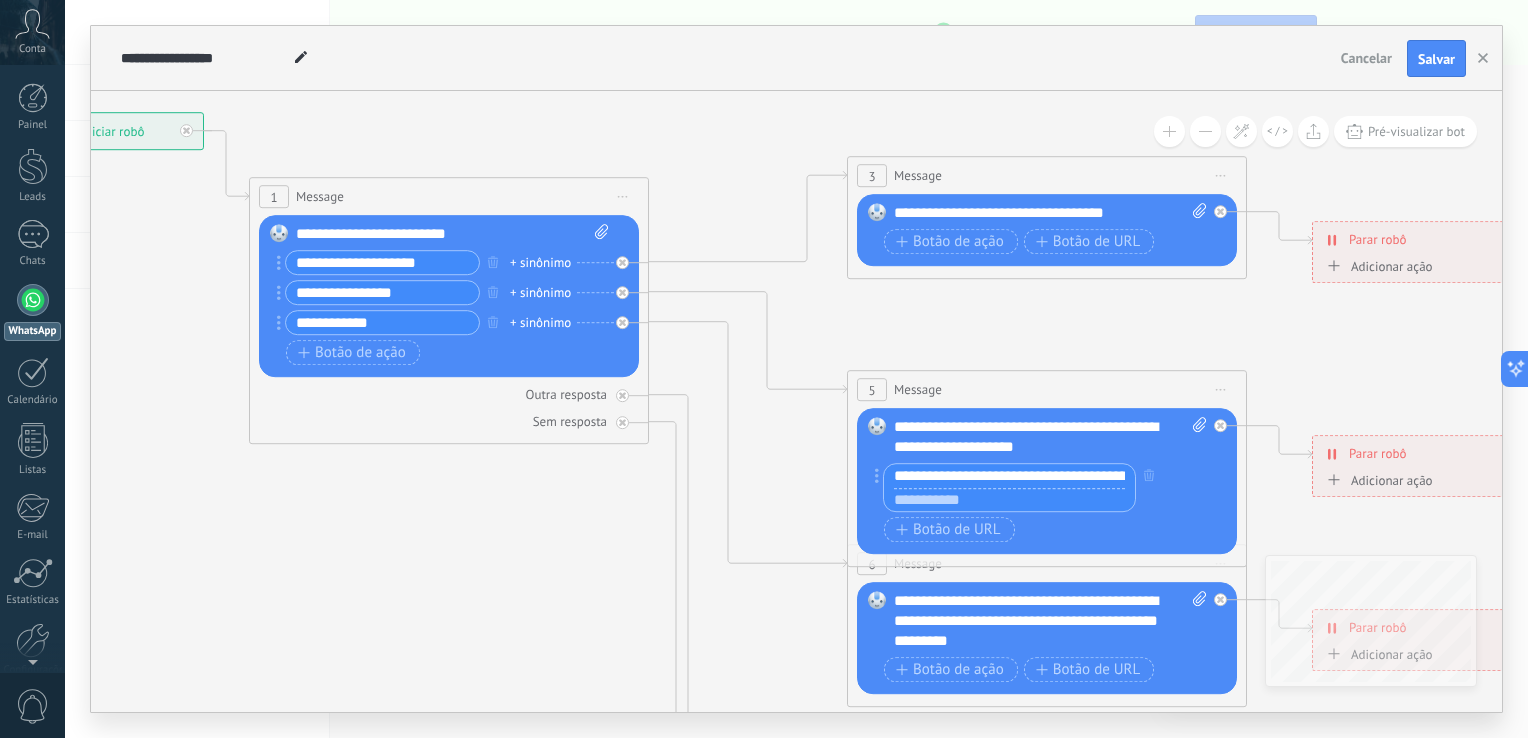 paste on "**********" 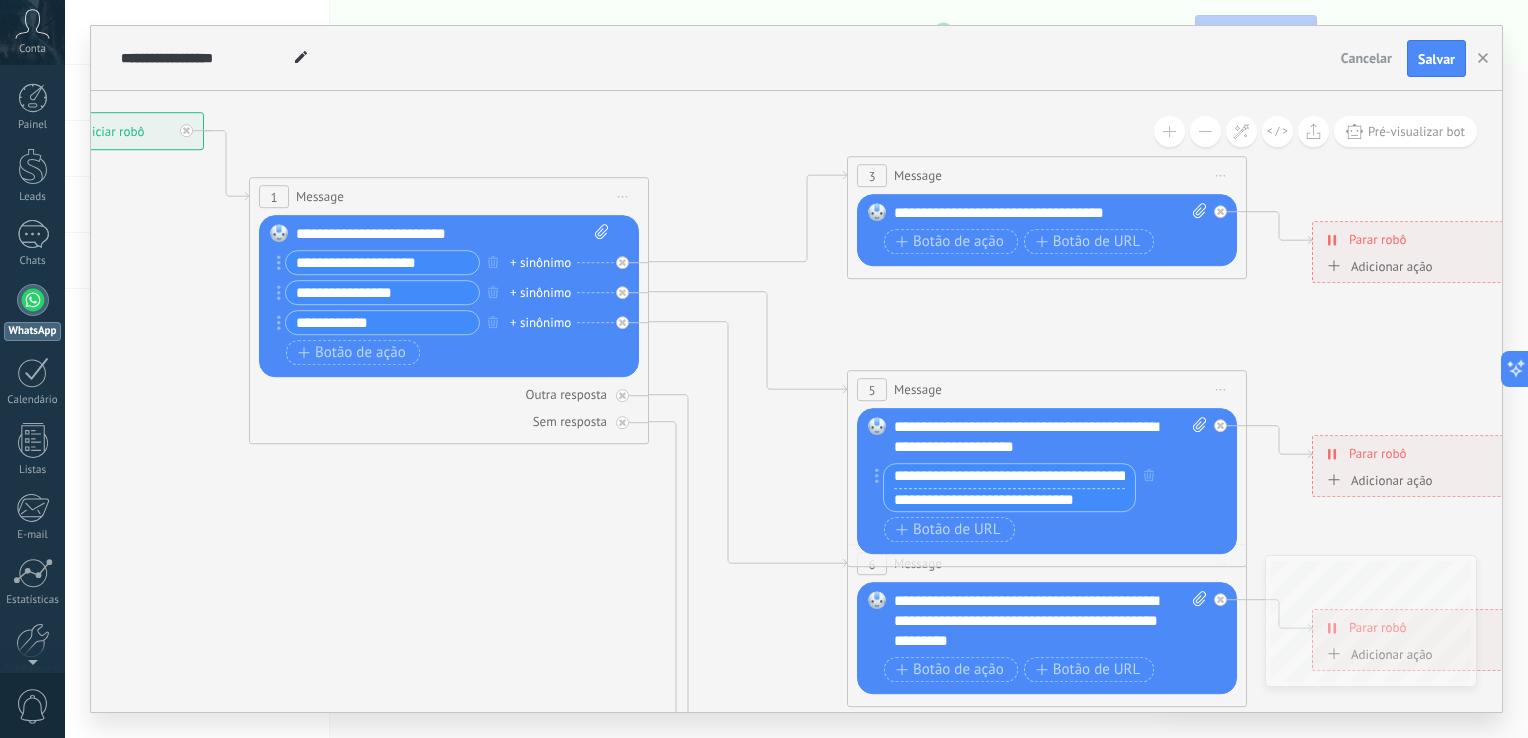 click on "**********" at bounding box center (1009, 500) 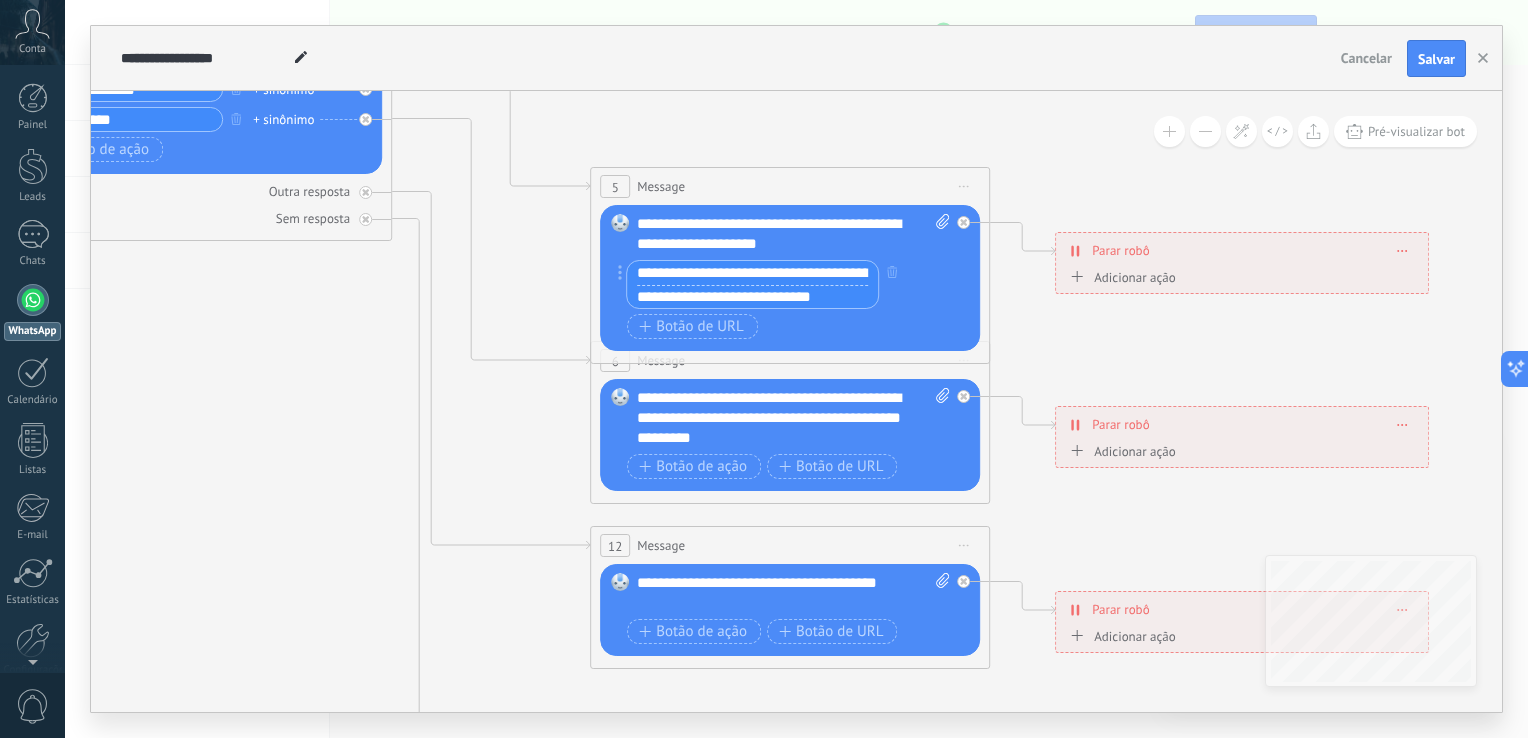 type on "**********" 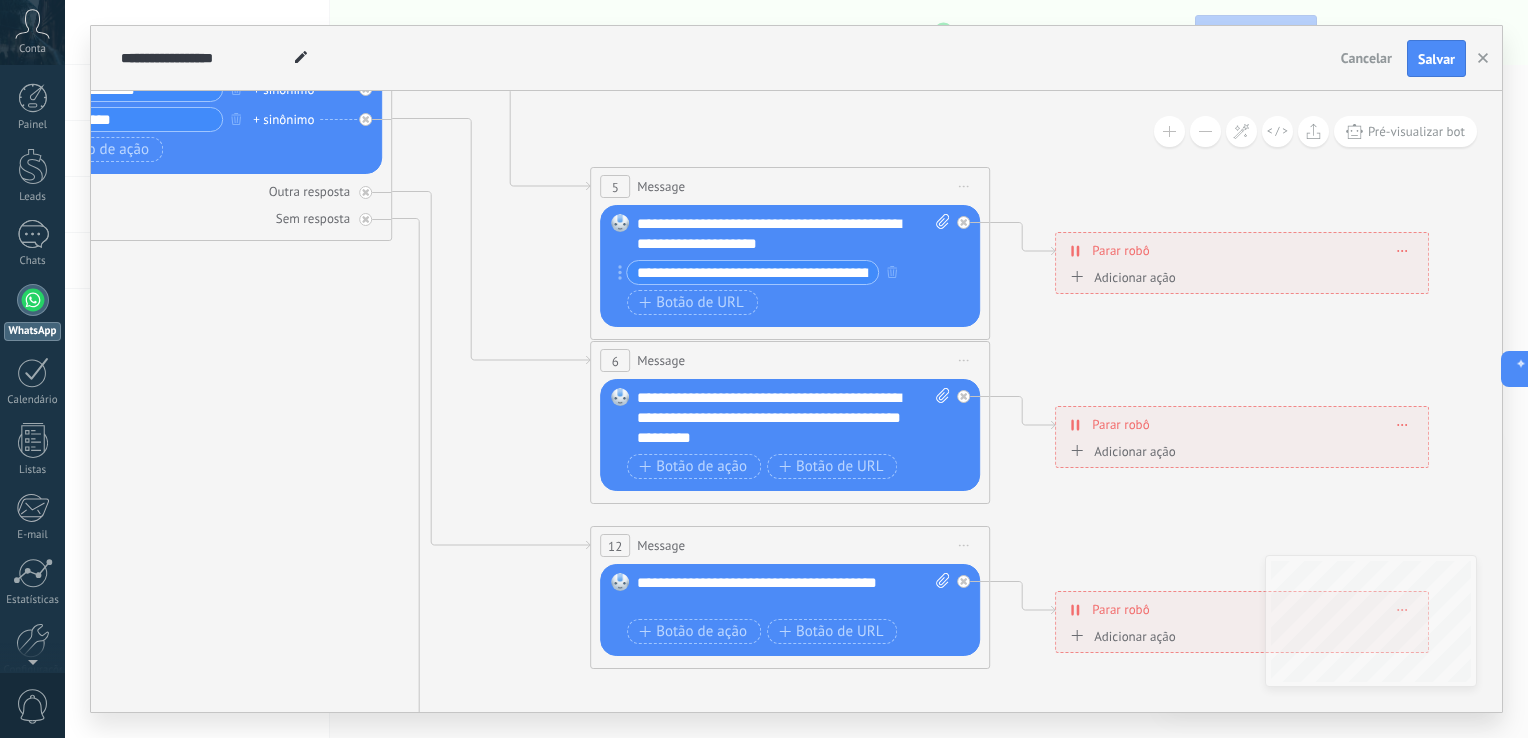 click 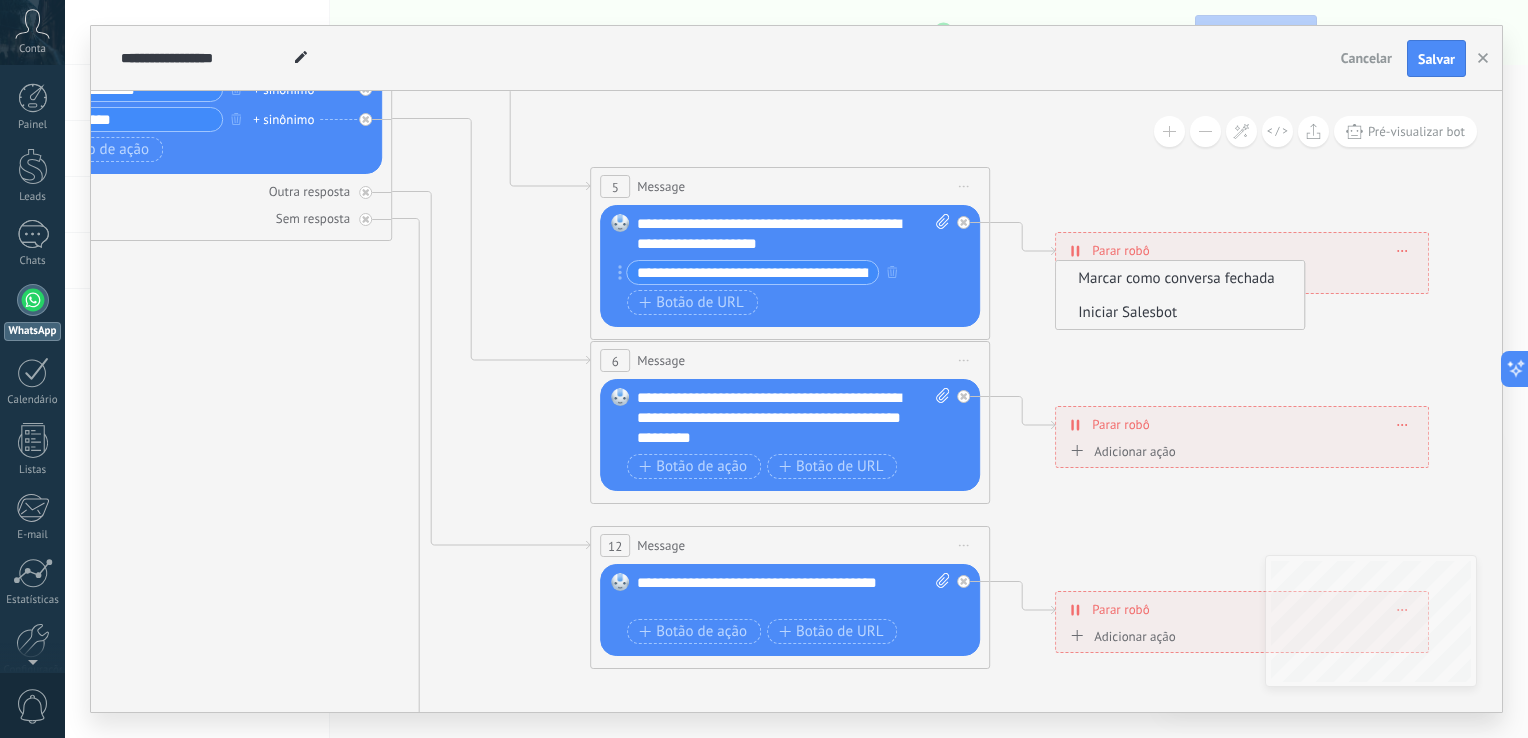 click on "Iniciar Salesbot" at bounding box center (1177, 312) 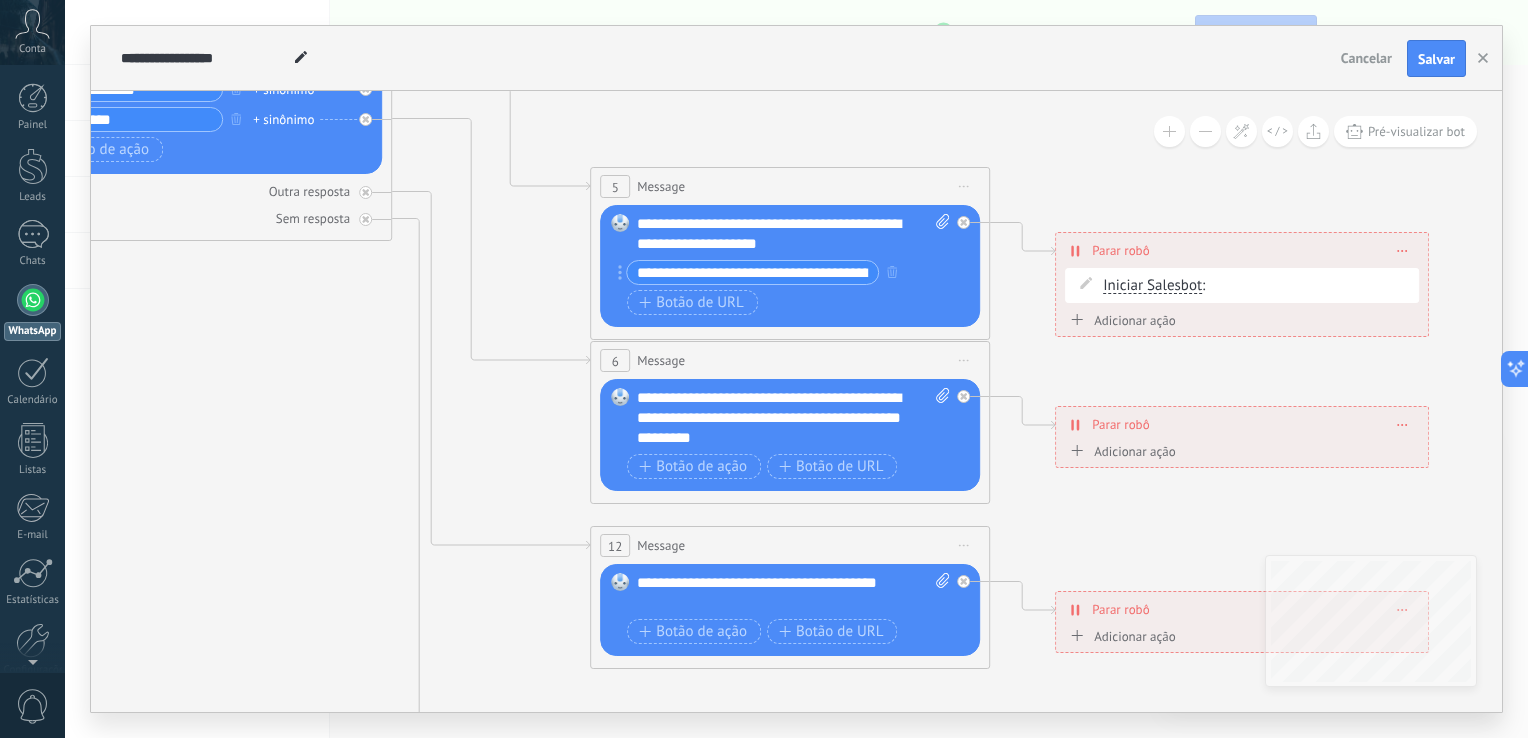 click 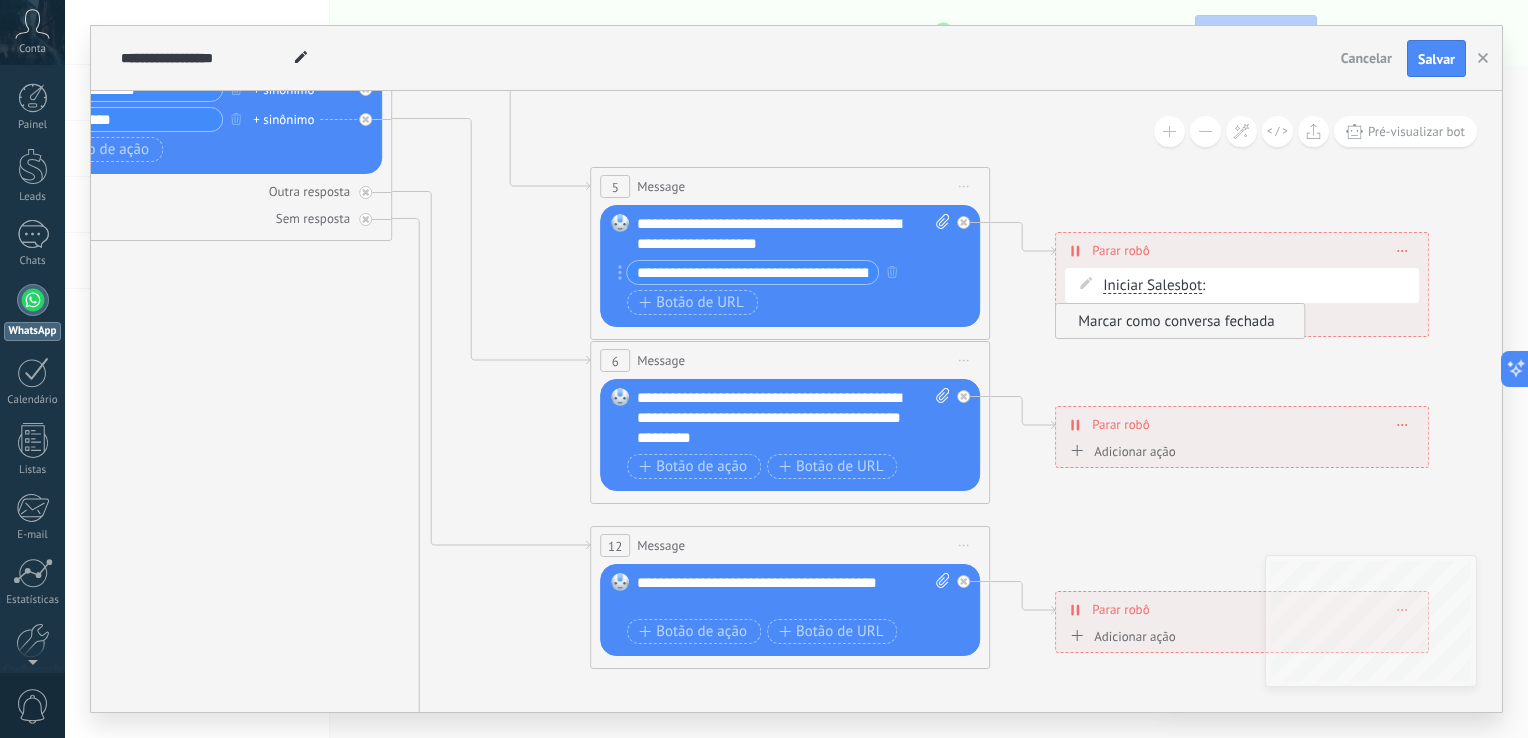 click on "Marcar como conversa fechada" at bounding box center [1177, 321] 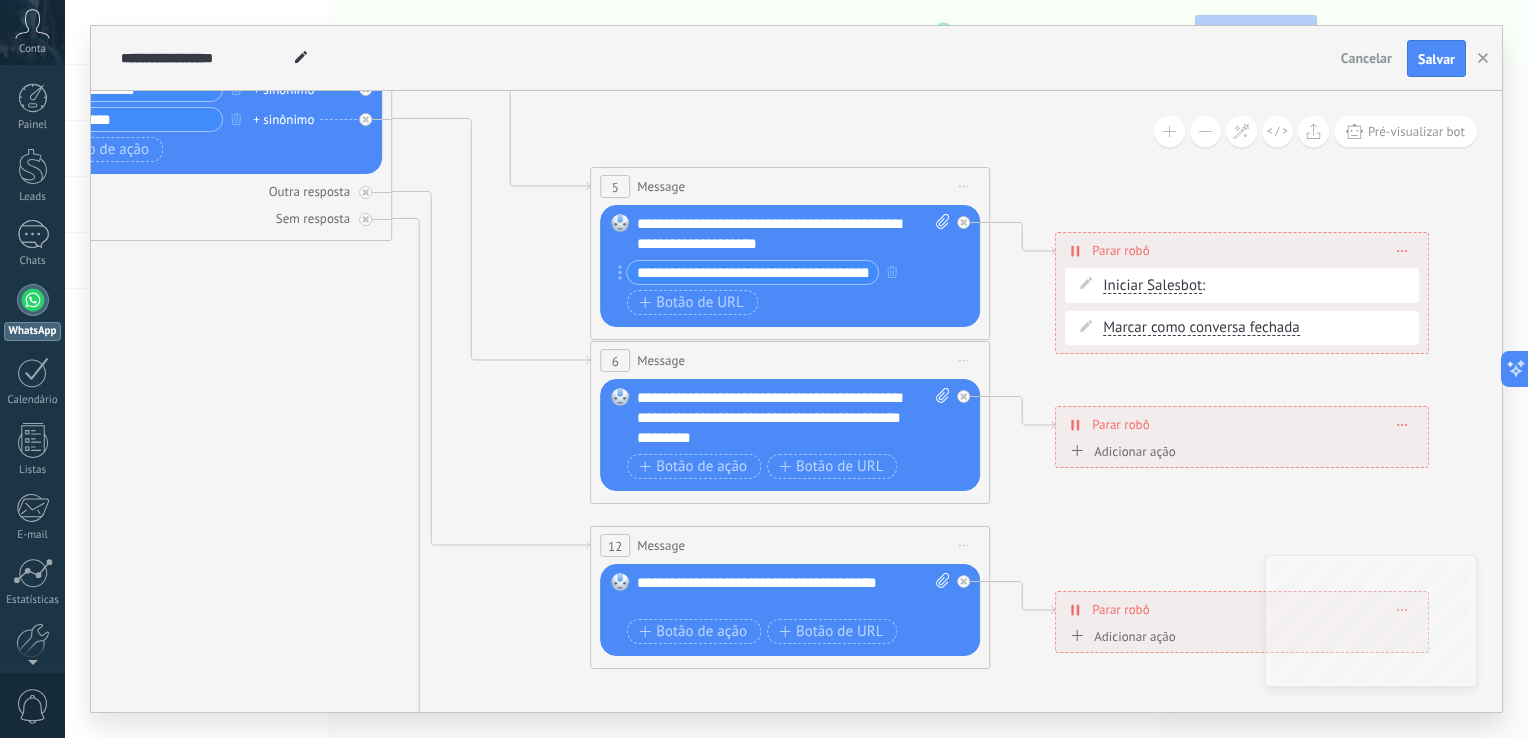 click on "Adicionar ação" at bounding box center (1120, 451) 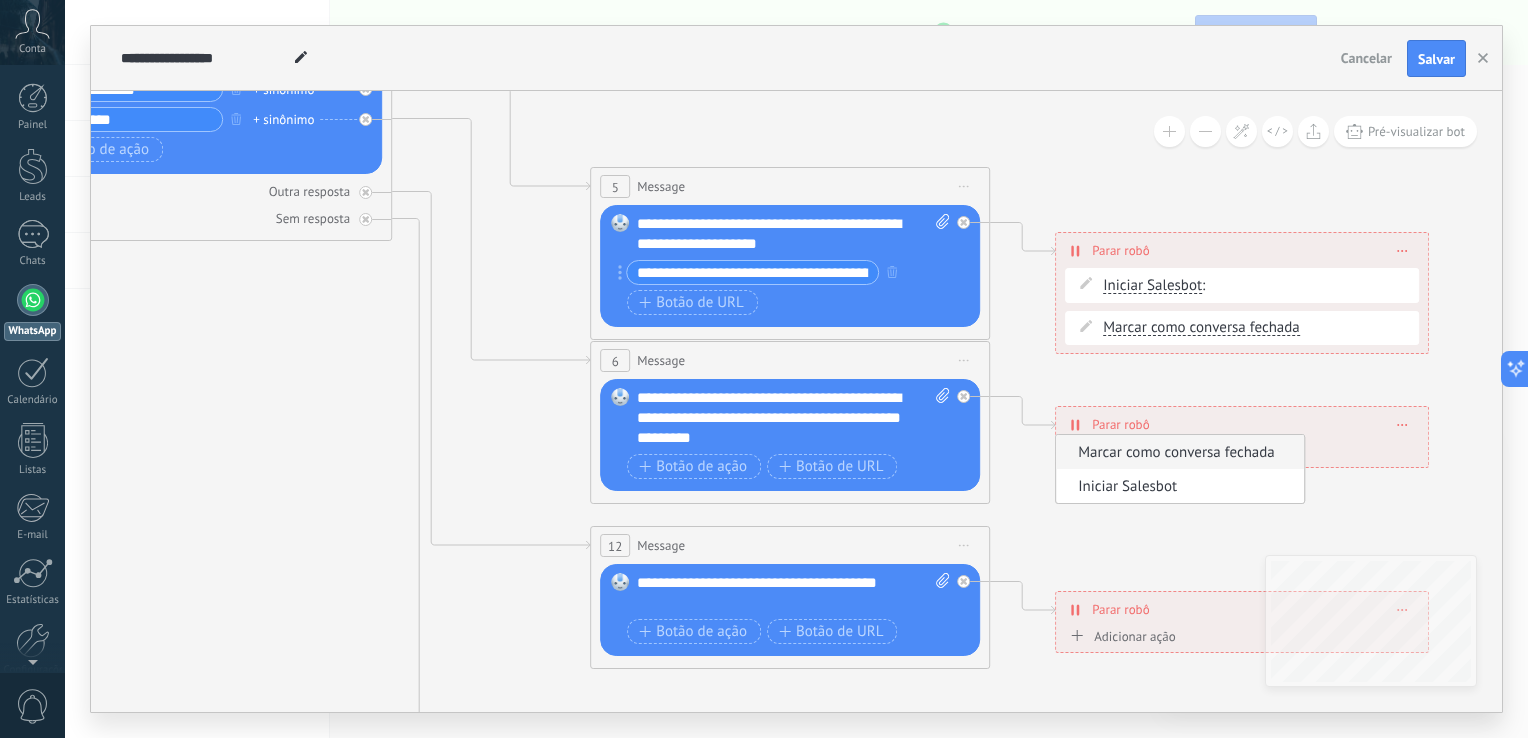 click on "Marcar como conversa fechada" at bounding box center [1177, 452] 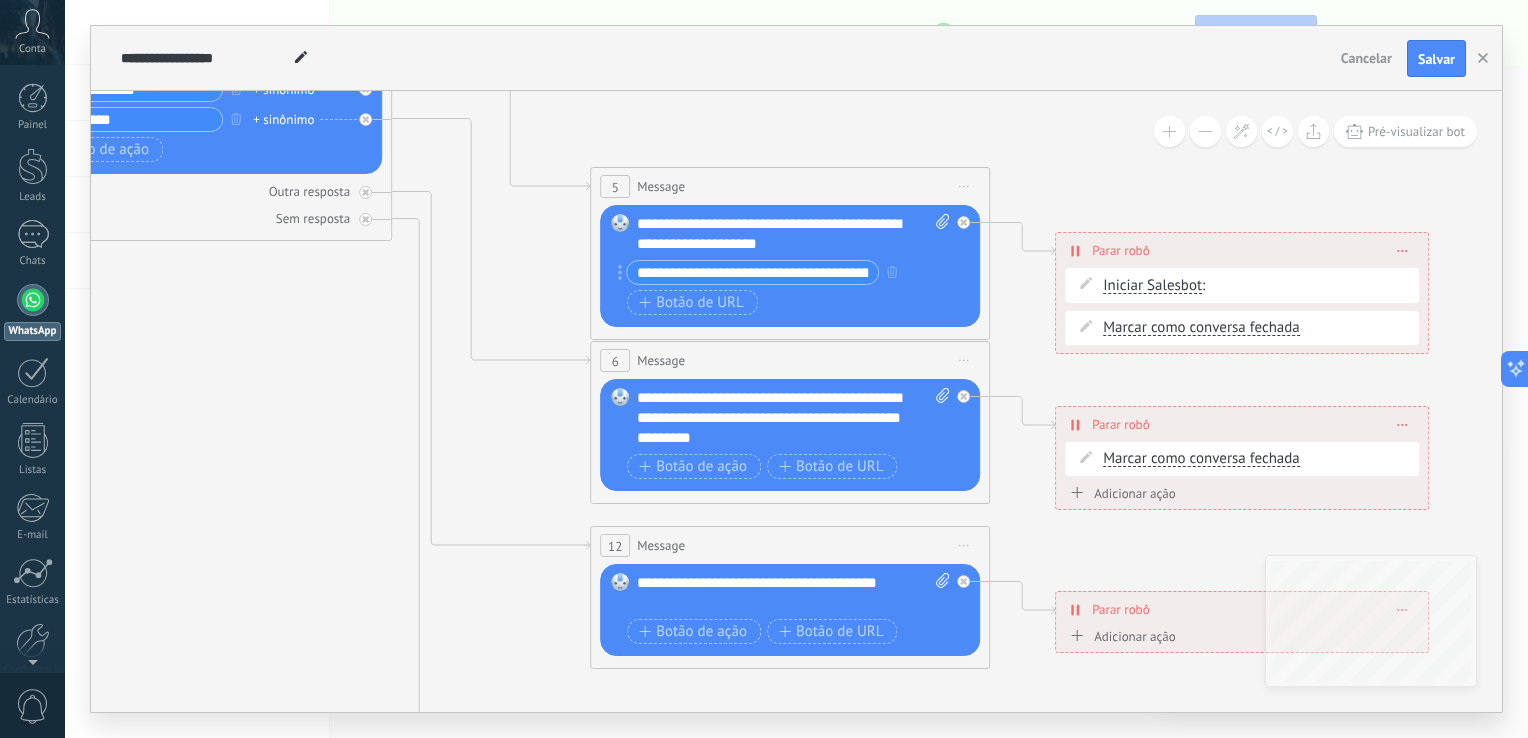 click on "Adicionar ação" at bounding box center (1120, 493) 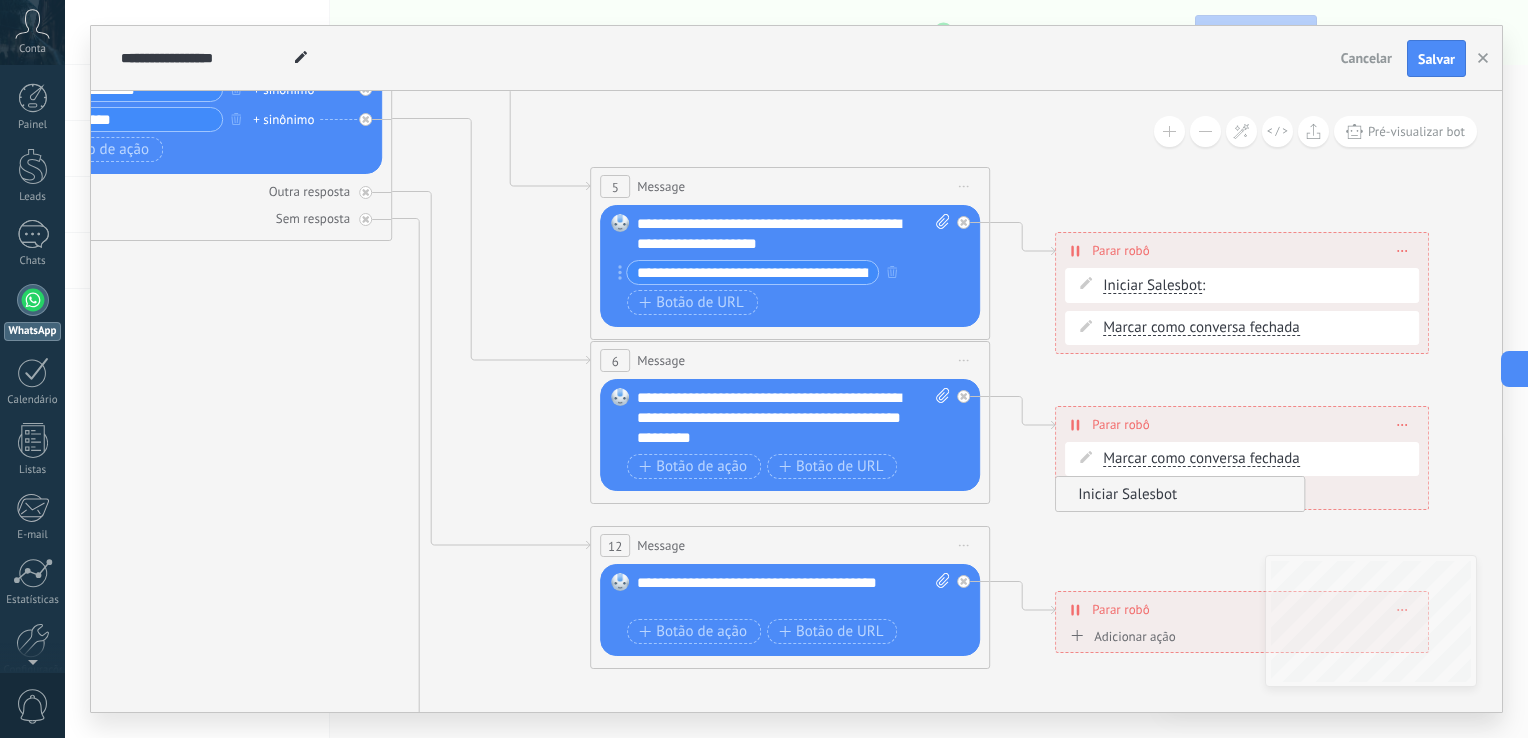 click on "Iniciar Salesbot" at bounding box center [1177, 494] 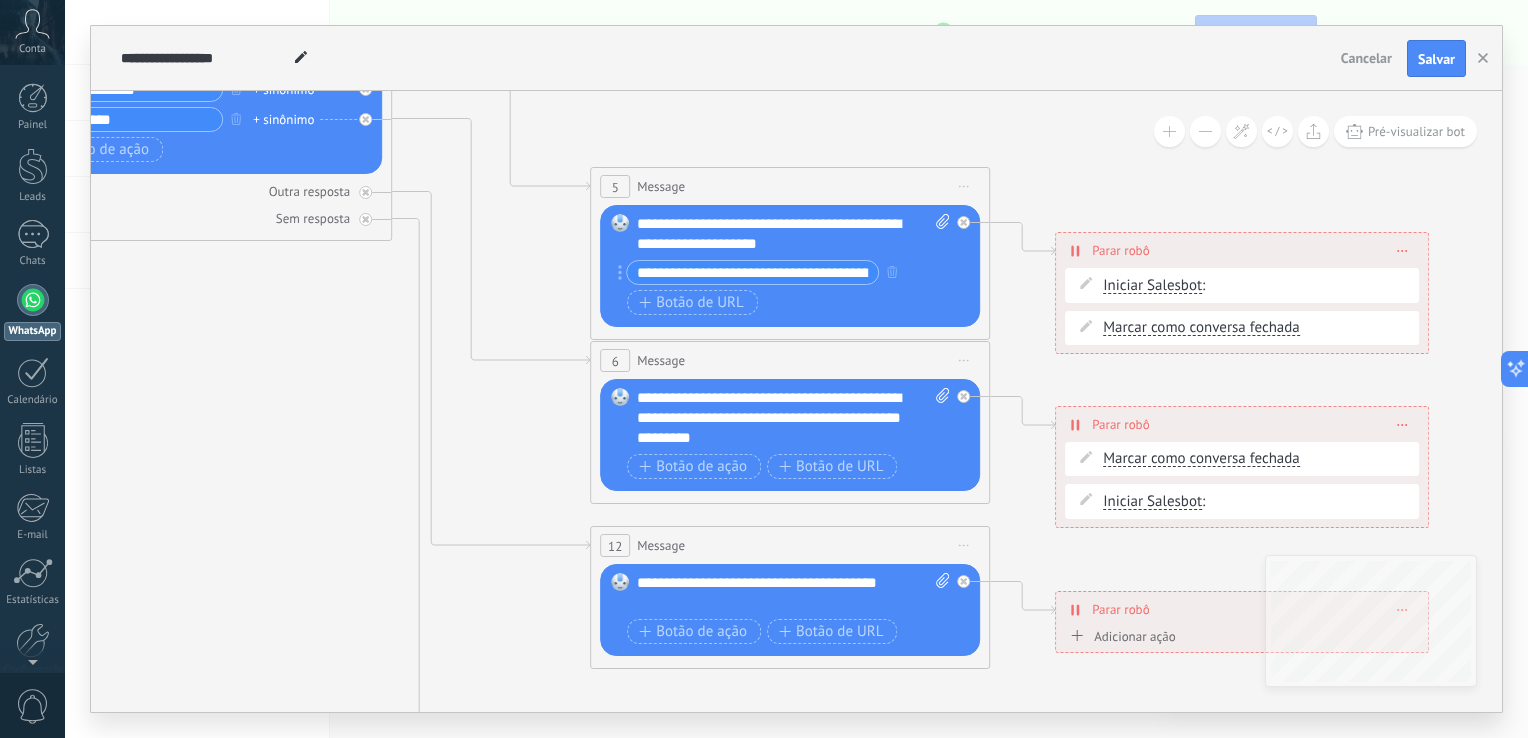 click on "Adicionar ação" at bounding box center (1120, 636) 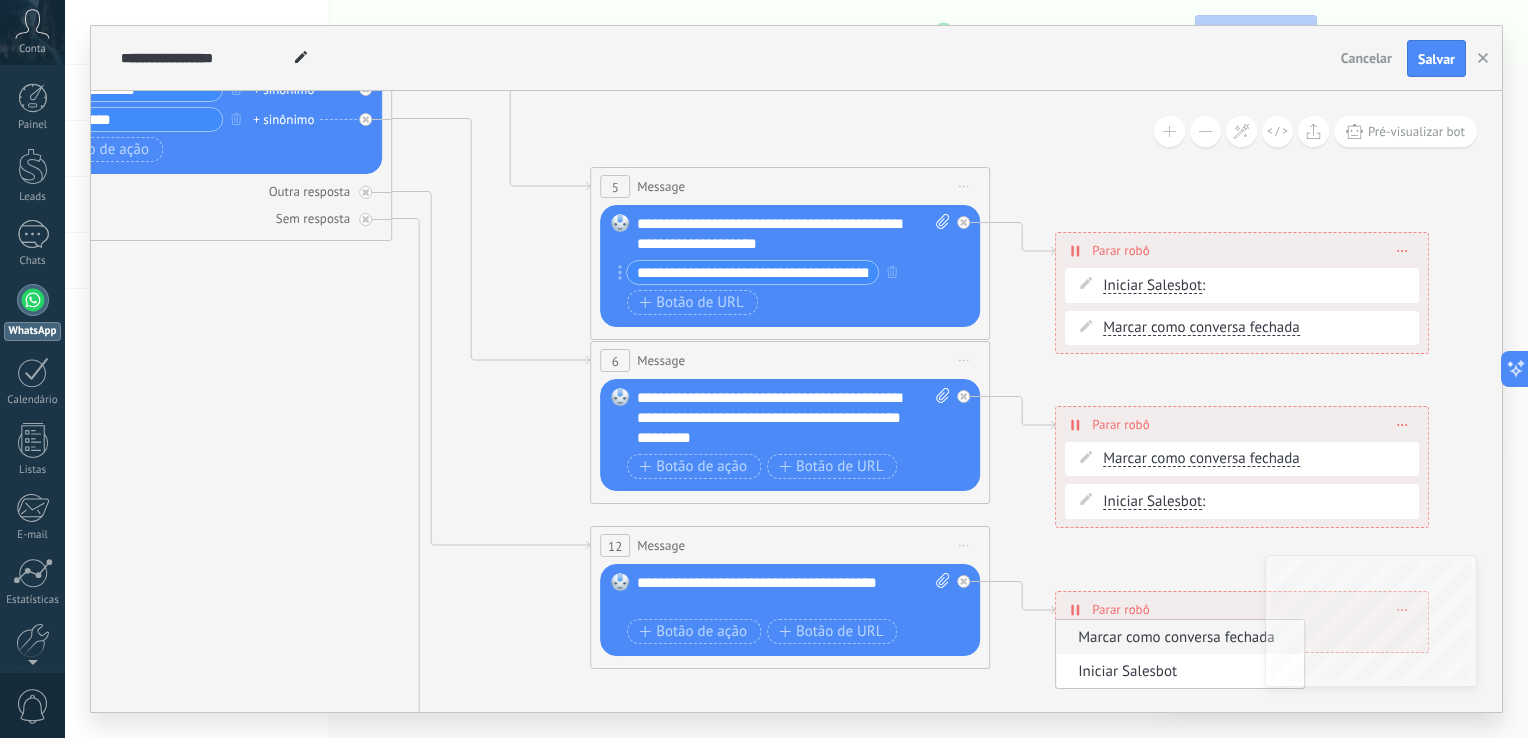 click on "Marcar como conversa fechada" at bounding box center (1177, 637) 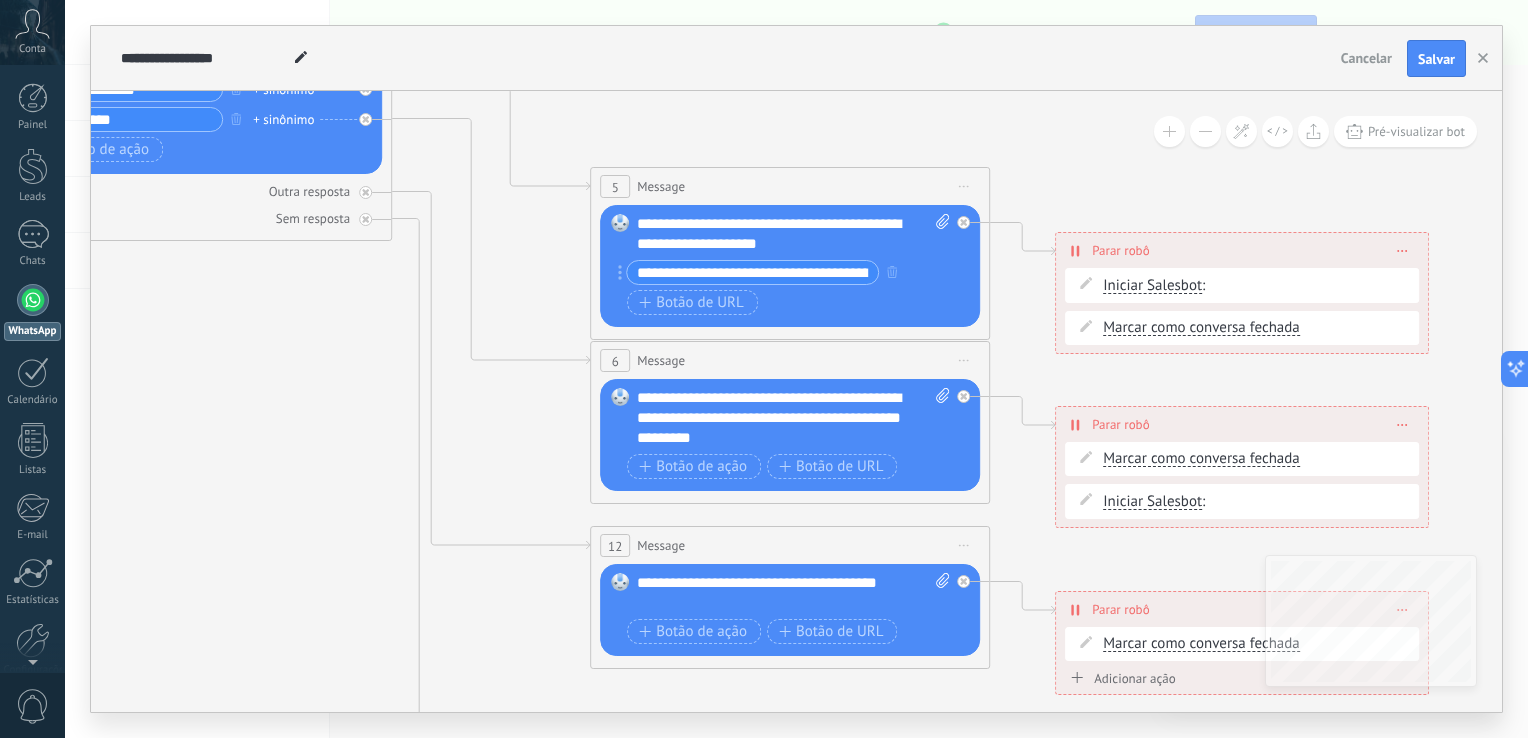 click on "Adicionar ação" at bounding box center [1120, 678] 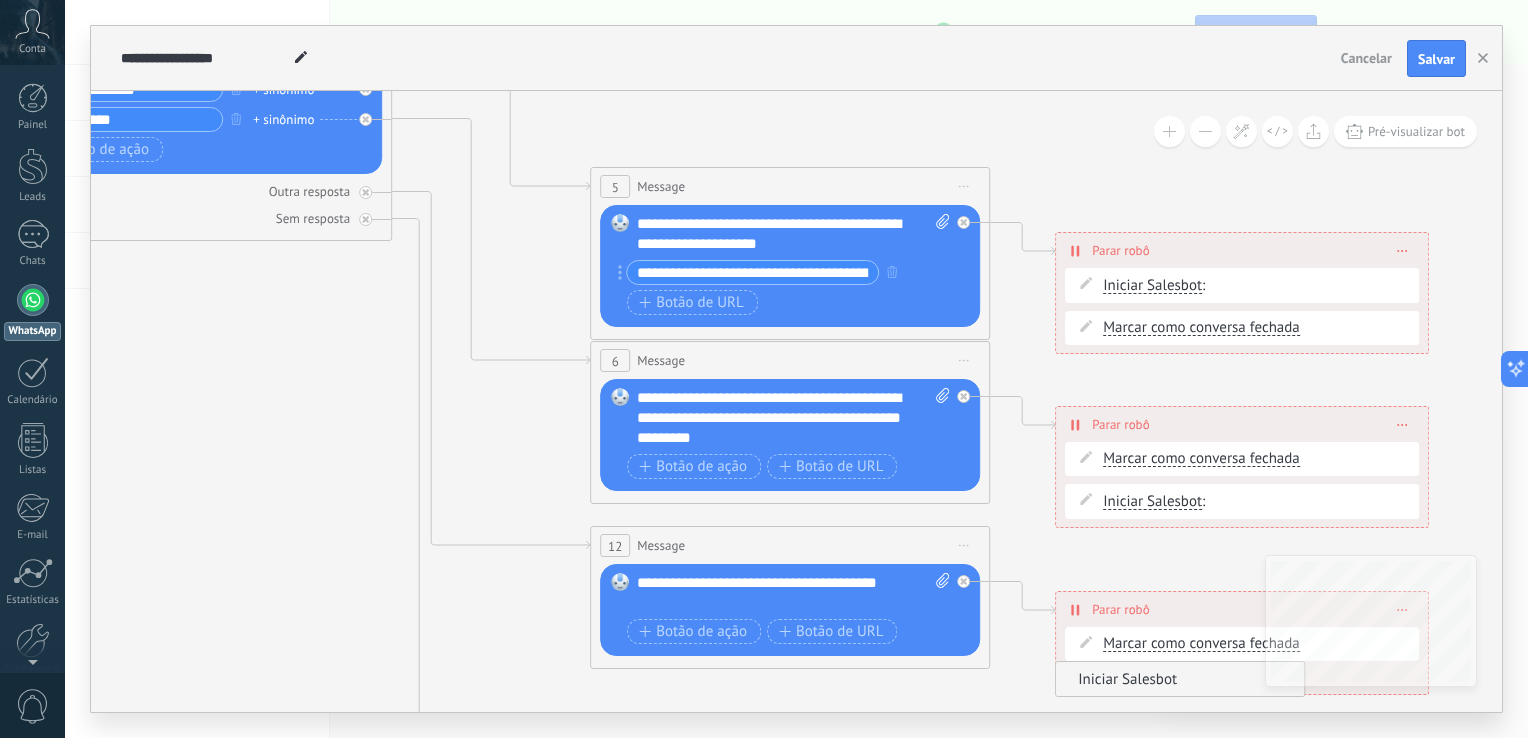 click on "Iniciar Salesbot" at bounding box center [1177, 679] 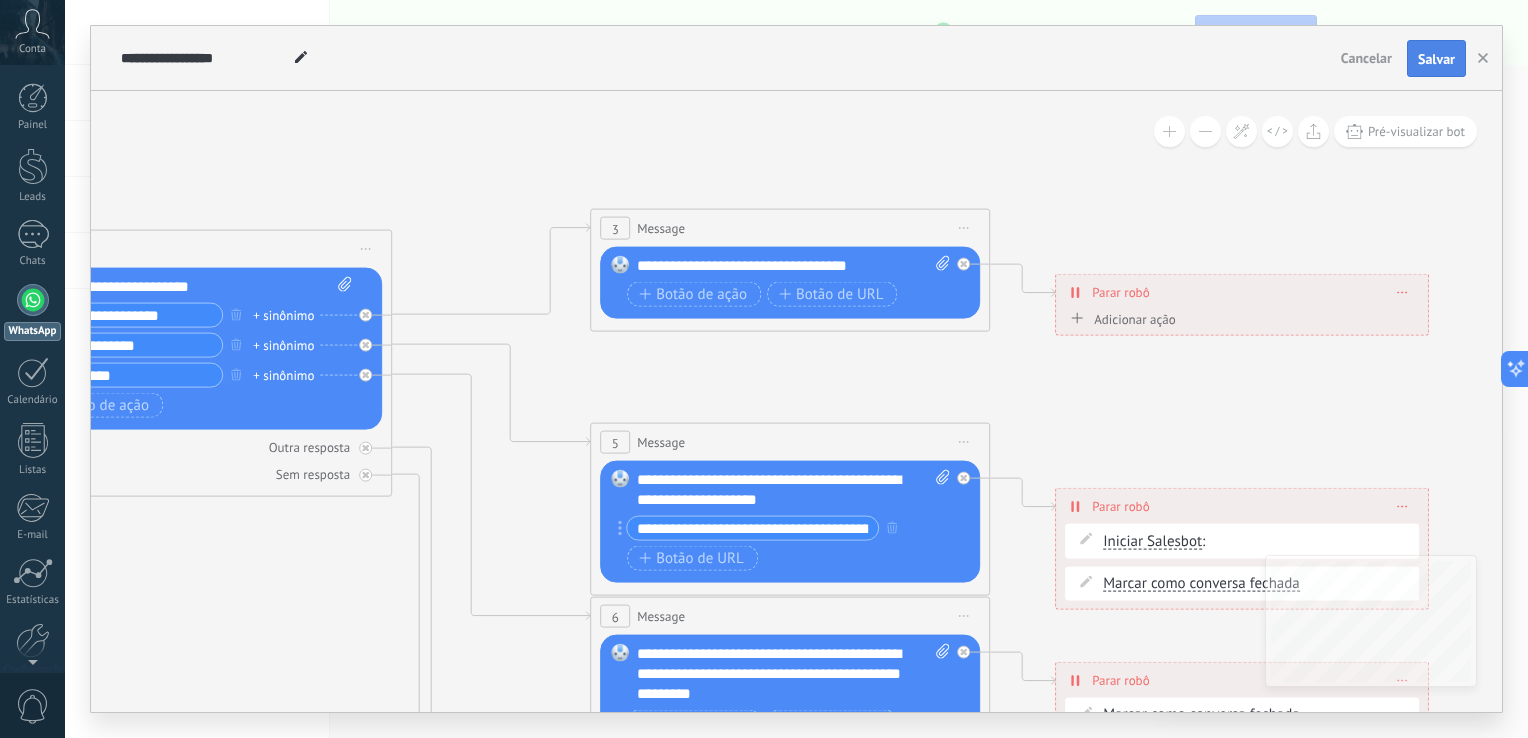 click on "Salvar" at bounding box center (1436, 59) 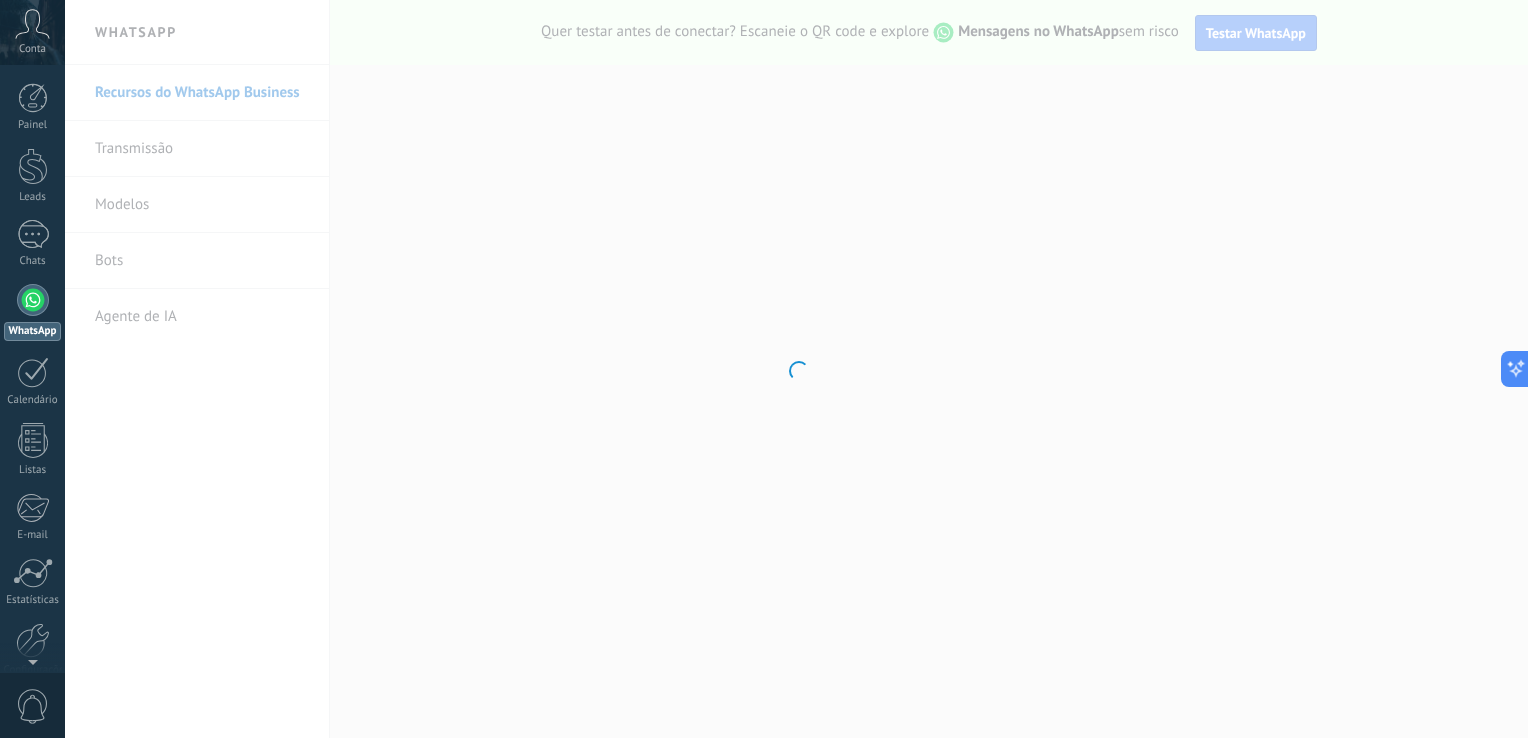 scroll, scrollTop: 92, scrollLeft: 0, axis: vertical 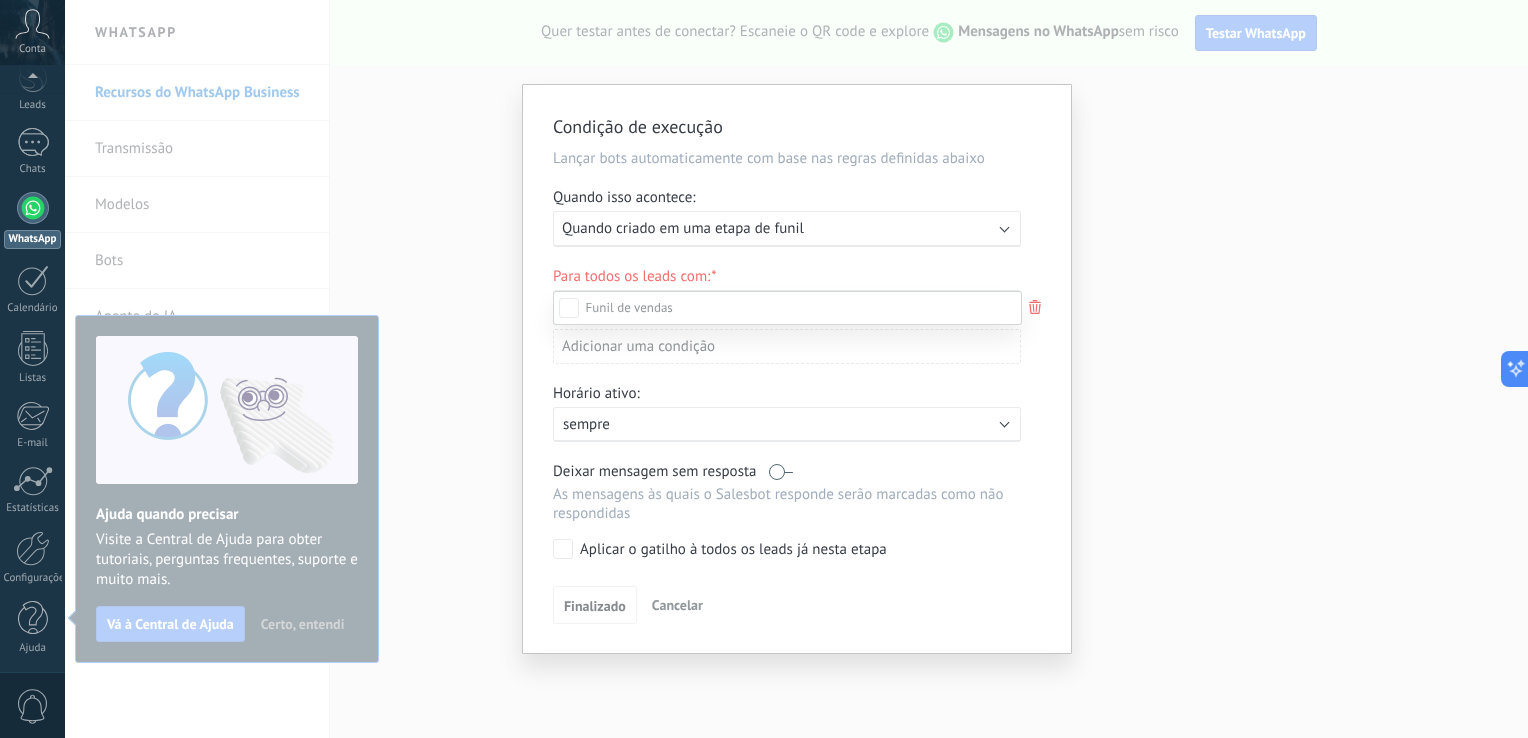 click on "Etapa de leads de entrada Nova consulta Qualificado Orçamento enviado Pedido realizado Pedido processado Pedido enviado Pedido entregue – ganho Pedido cancelado – perdido" at bounding box center (787, 513) 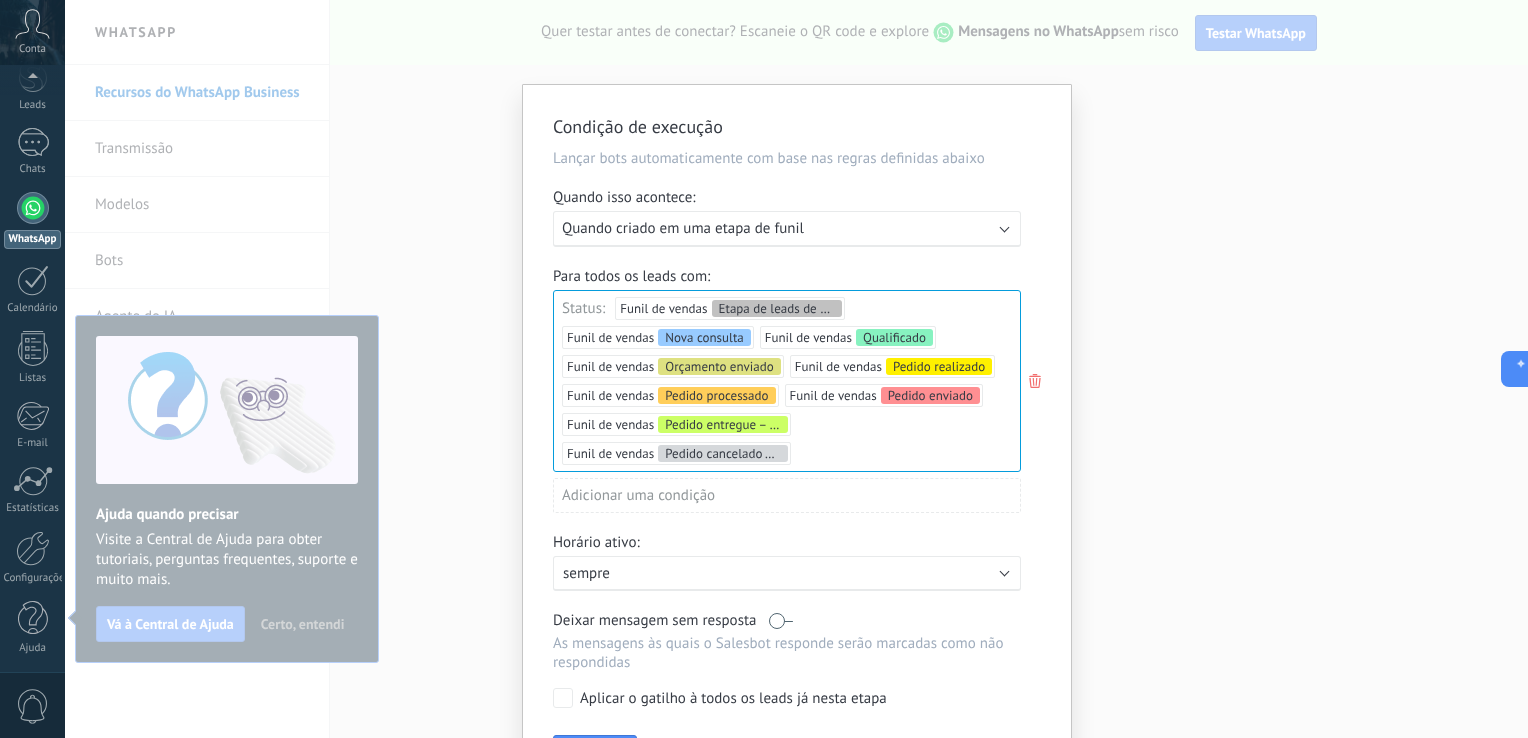 click on "sempre" at bounding box center [738, 573] 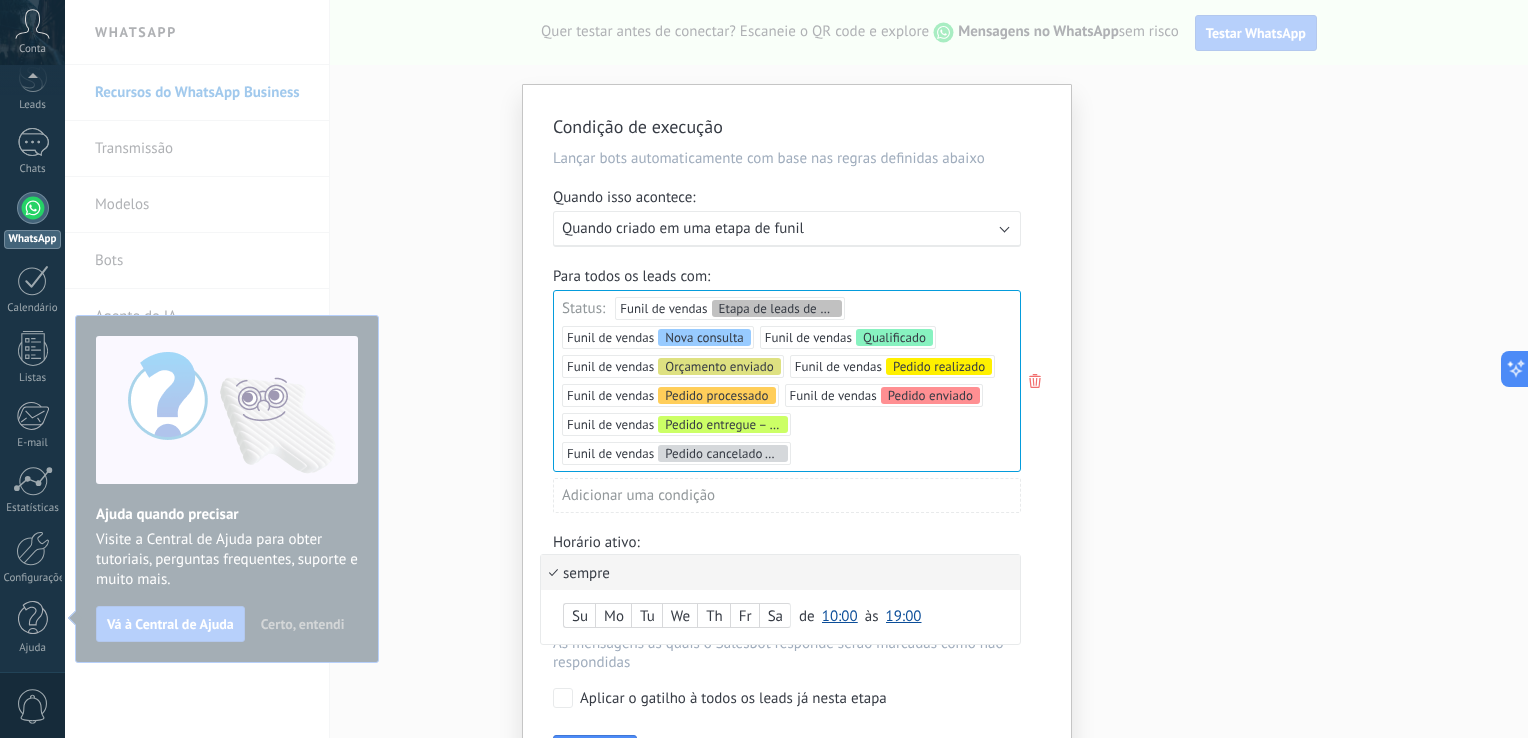 click on "10:00" at bounding box center [840, 616] 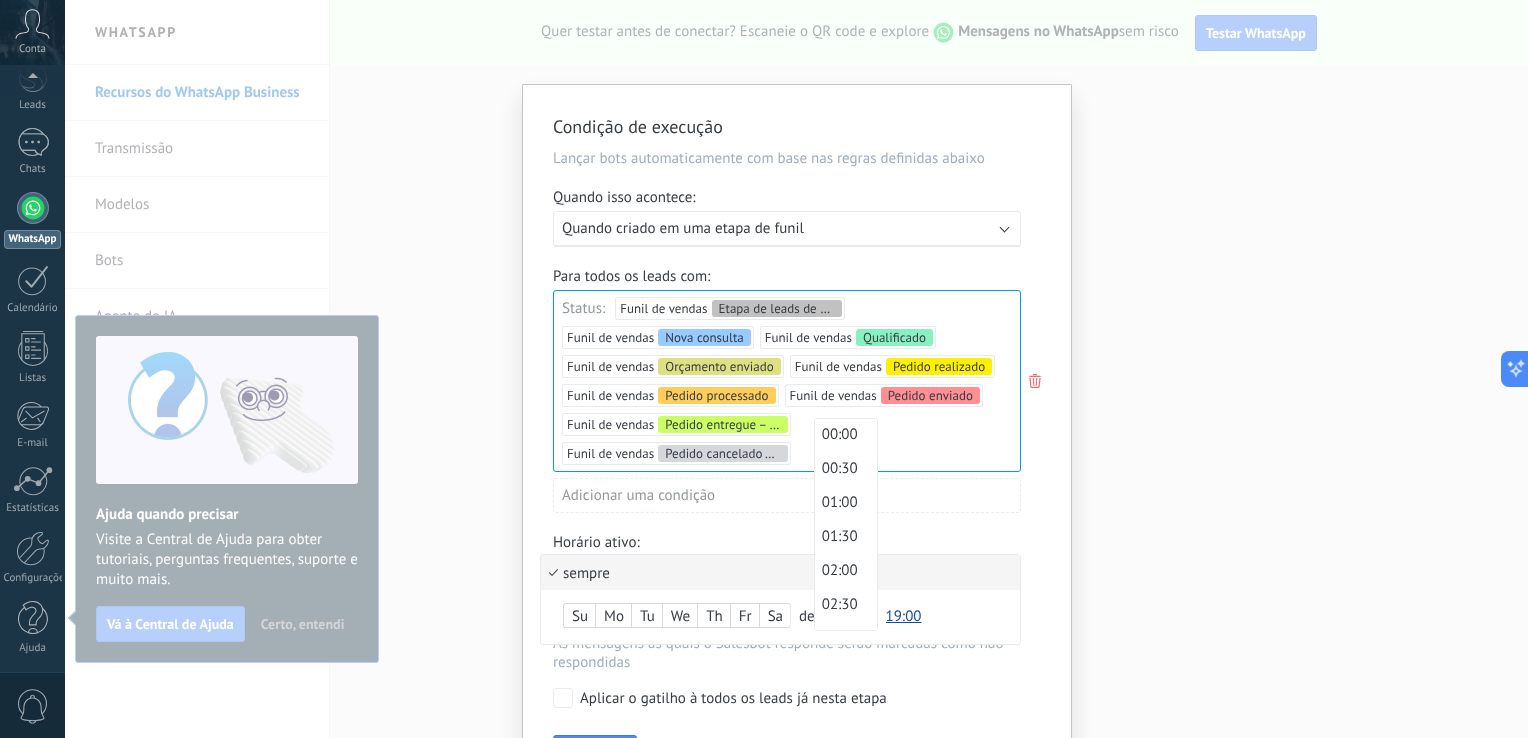 scroll, scrollTop: 0, scrollLeft: 0, axis: both 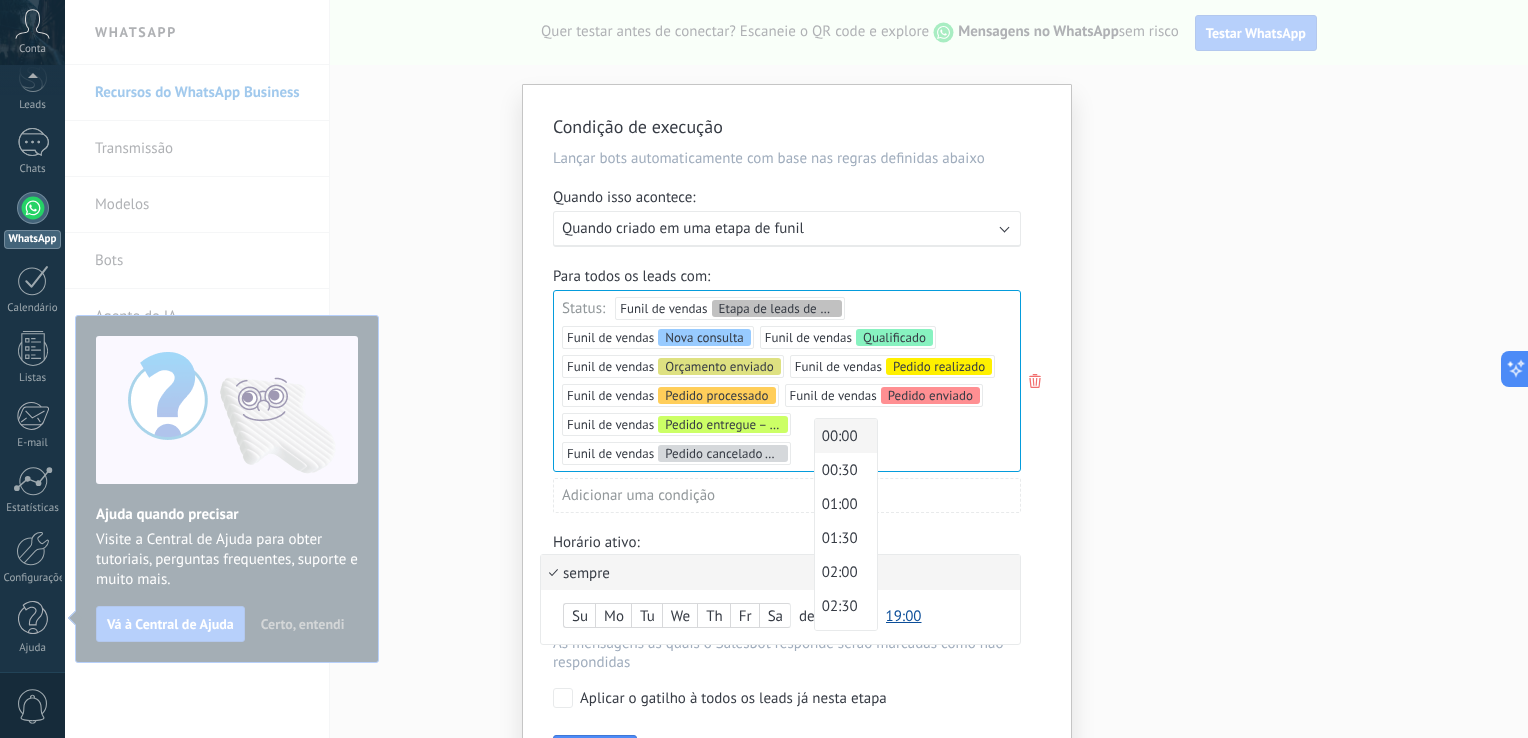 click on "00:00" at bounding box center (843, 436) 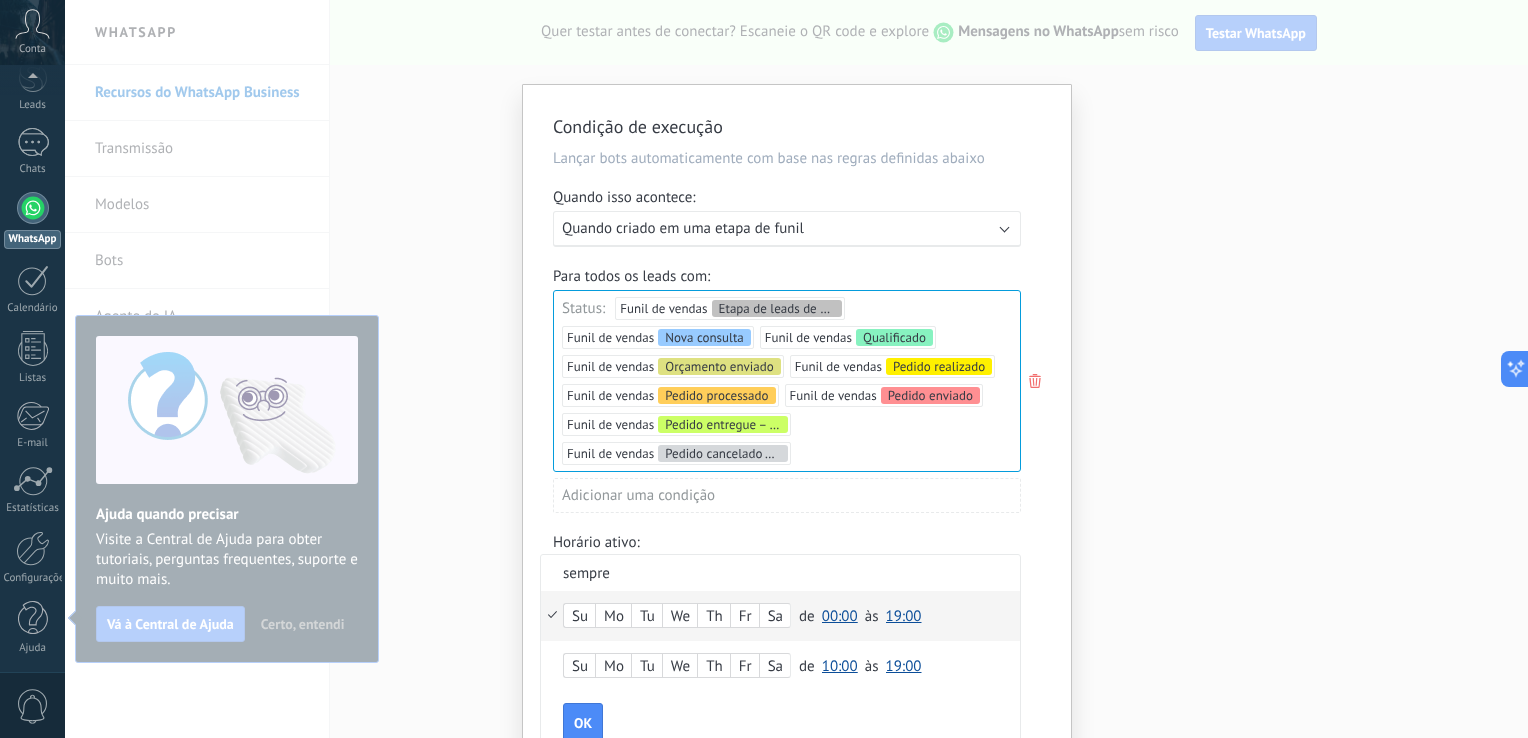 click on "19:00" at bounding box center [904, 616] 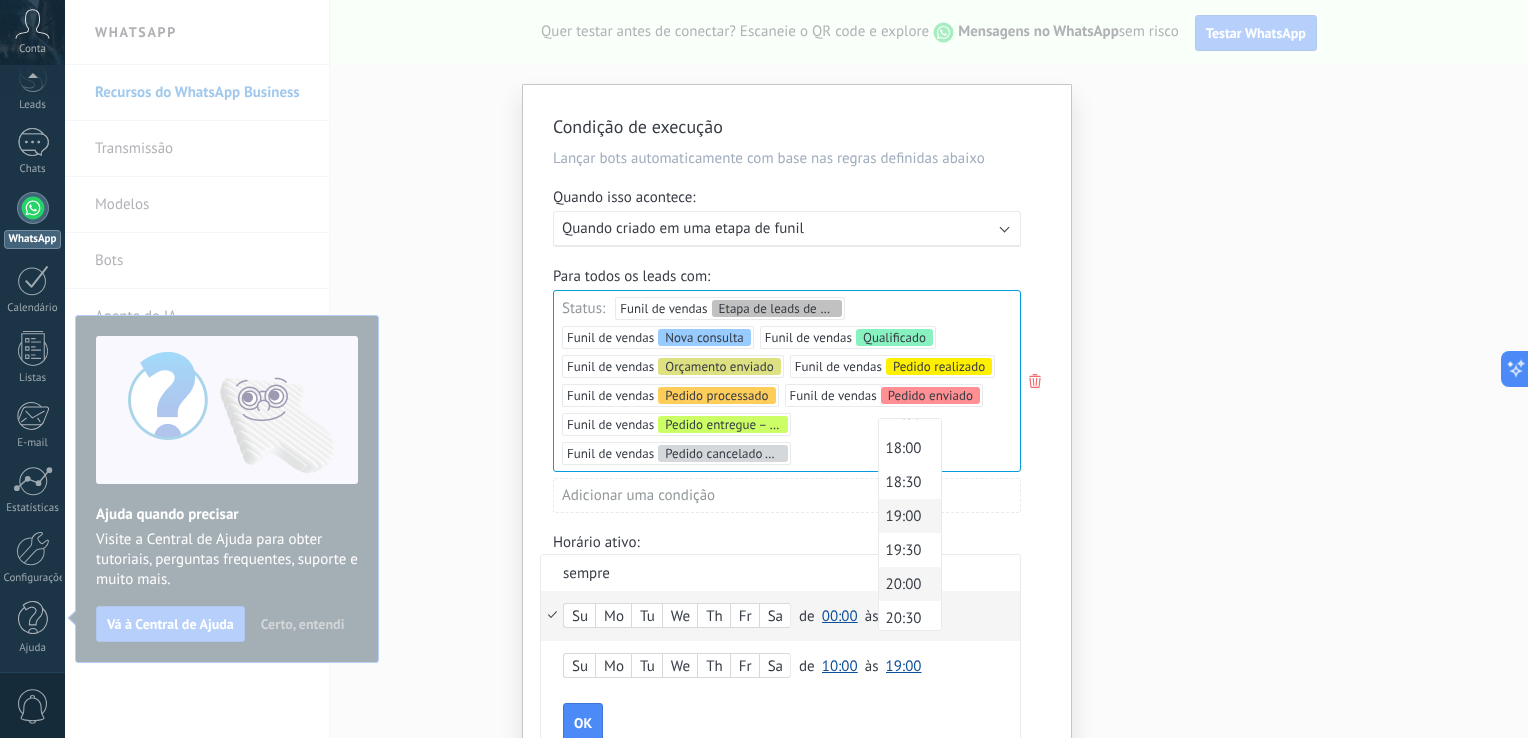 scroll, scrollTop: 1430, scrollLeft: 0, axis: vertical 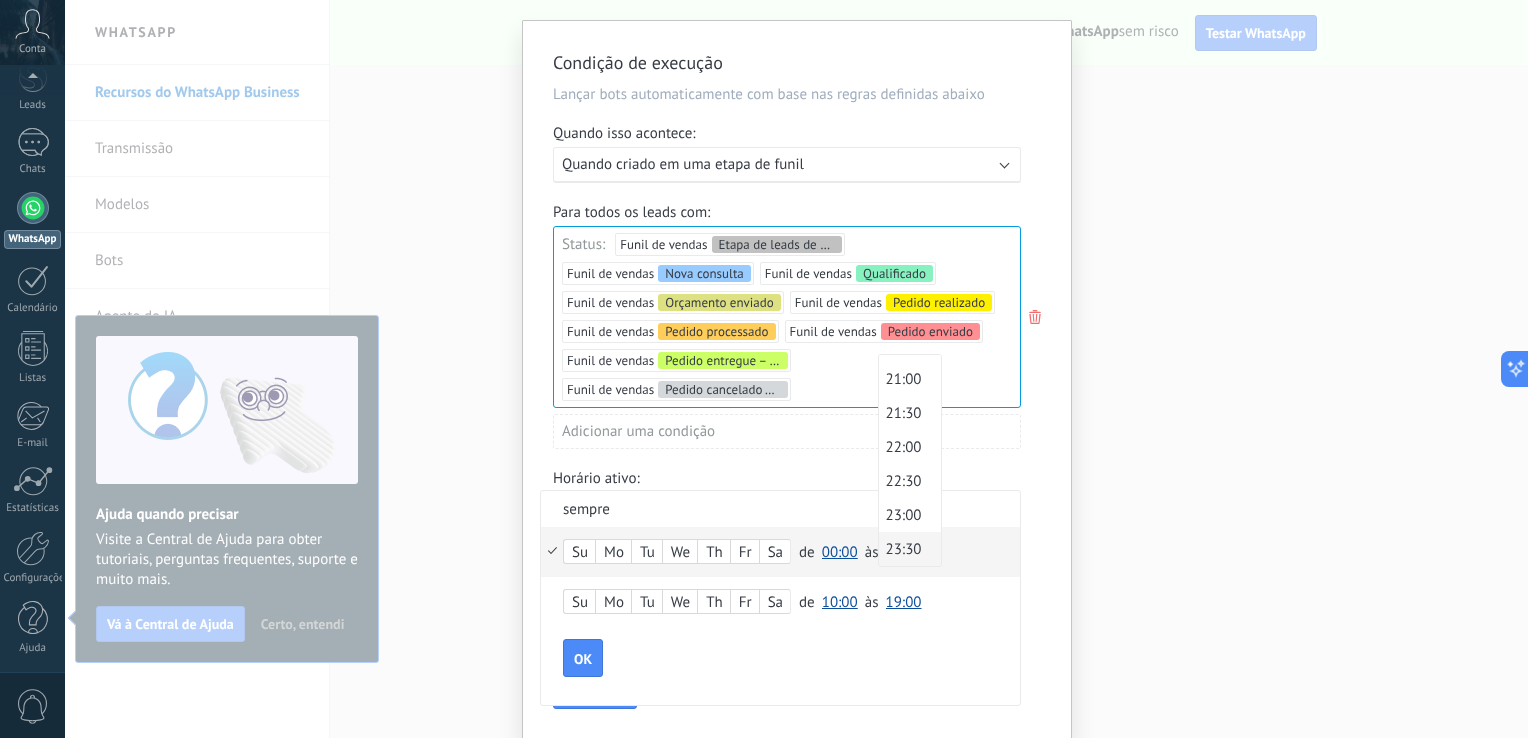 click on "23:30" at bounding box center [907, 549] 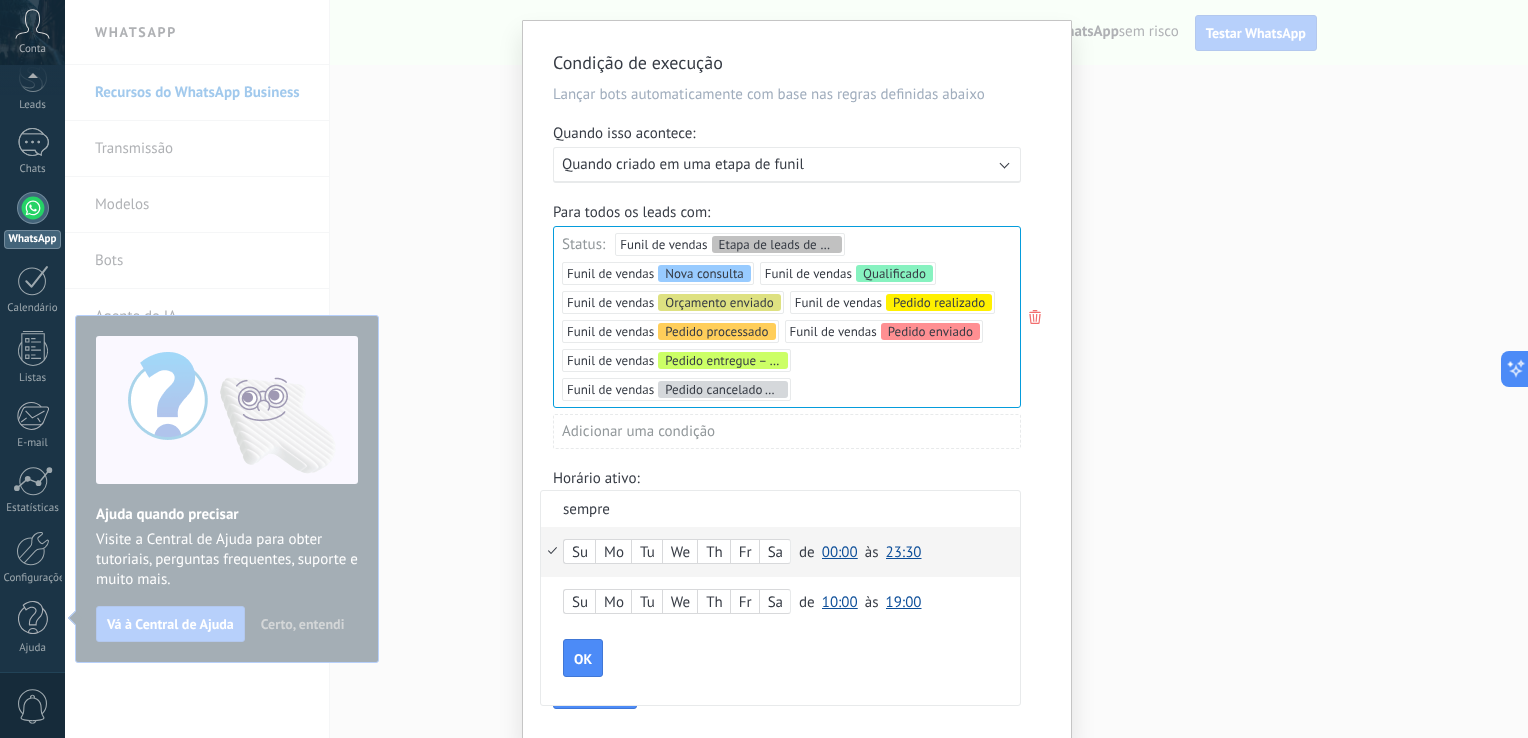 click on "sempre" at bounding box center [780, 508] 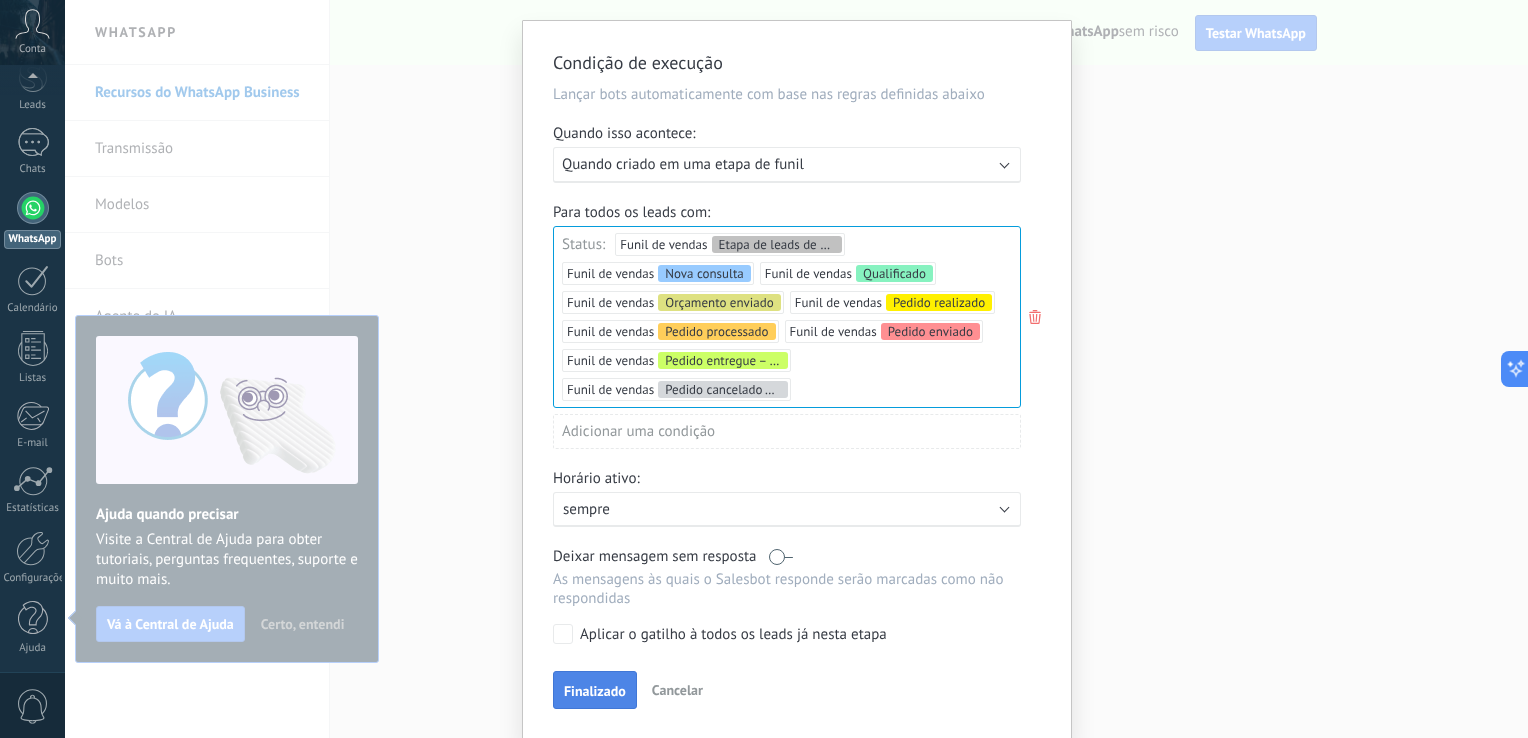 click on "Finalizado" at bounding box center [595, 691] 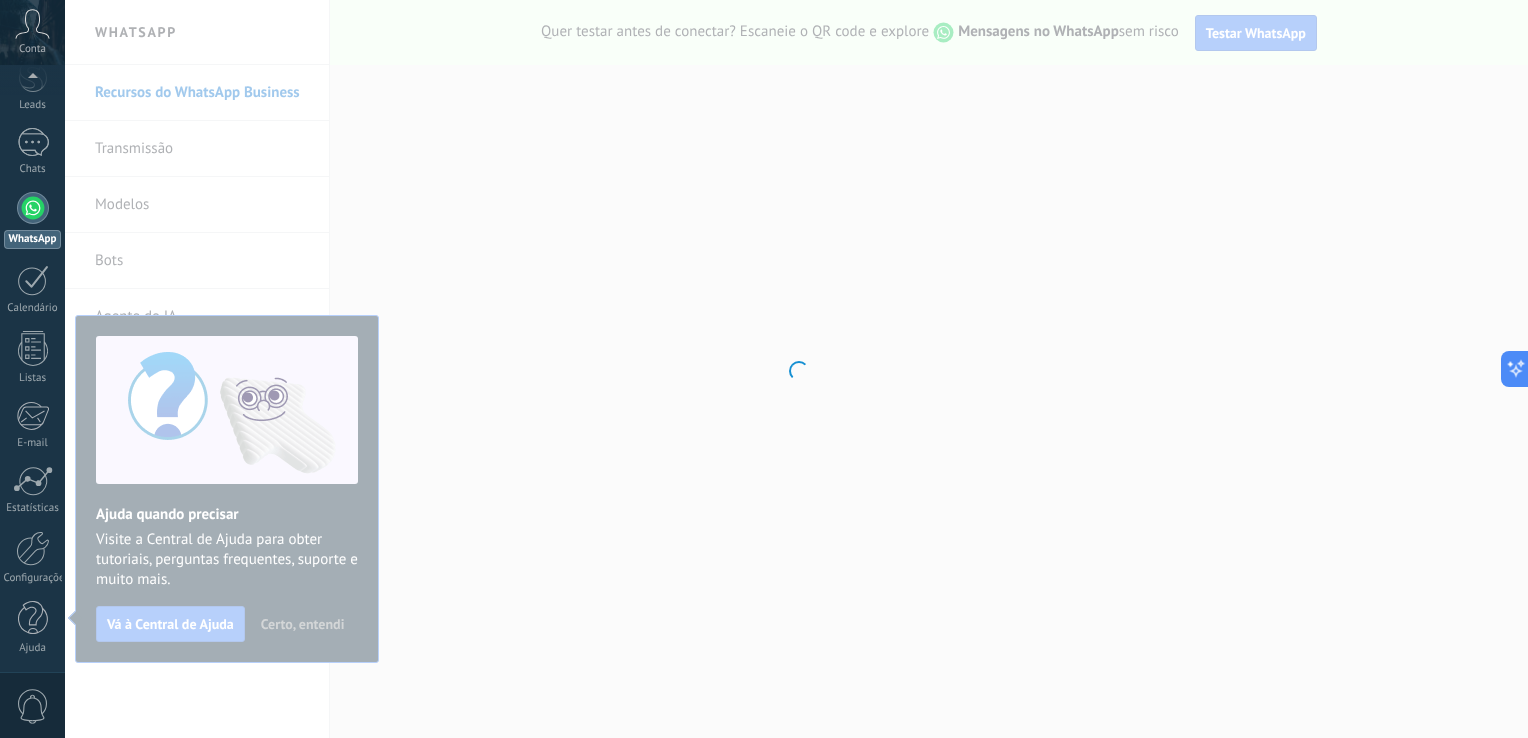 scroll, scrollTop: 0, scrollLeft: 0, axis: both 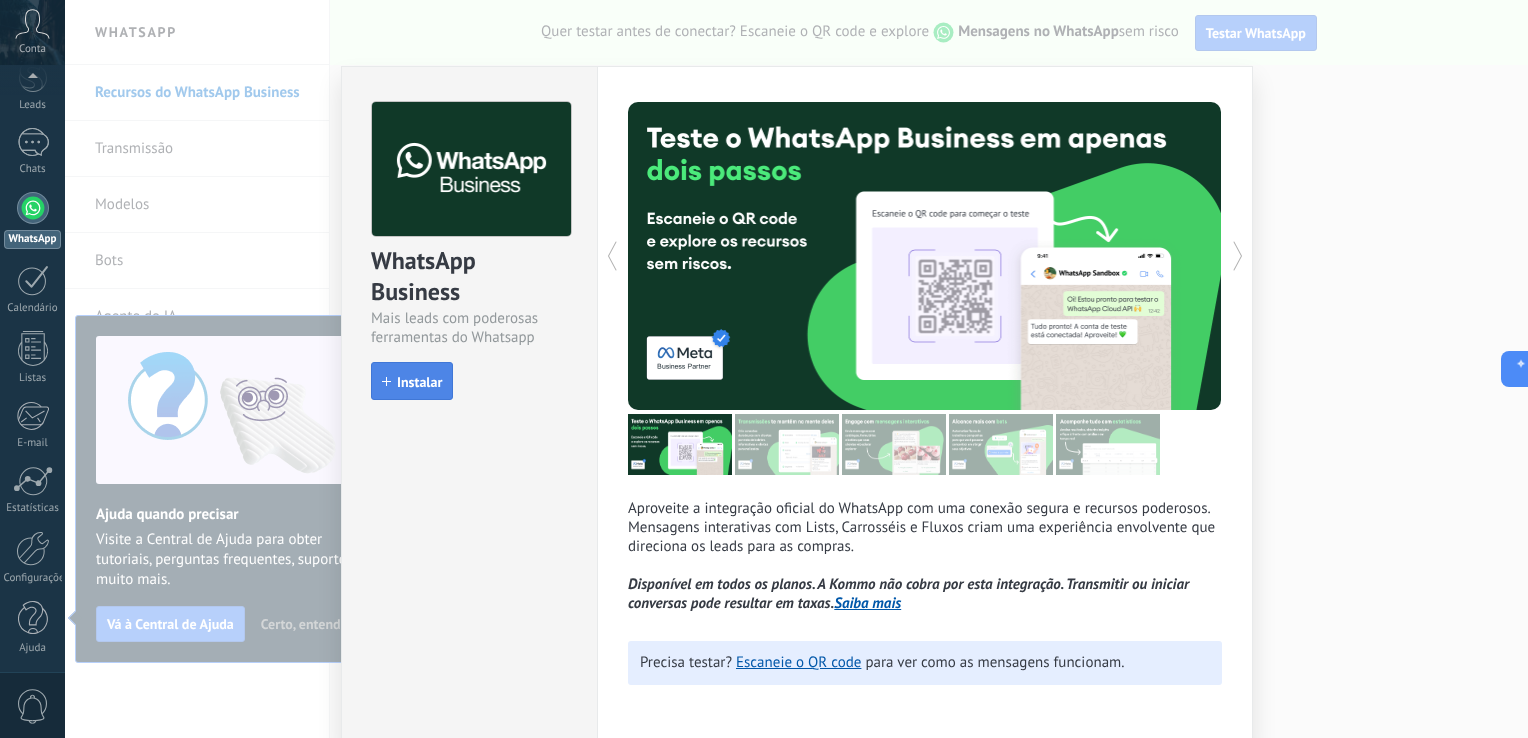 click on "Instalar" at bounding box center [419, 382] 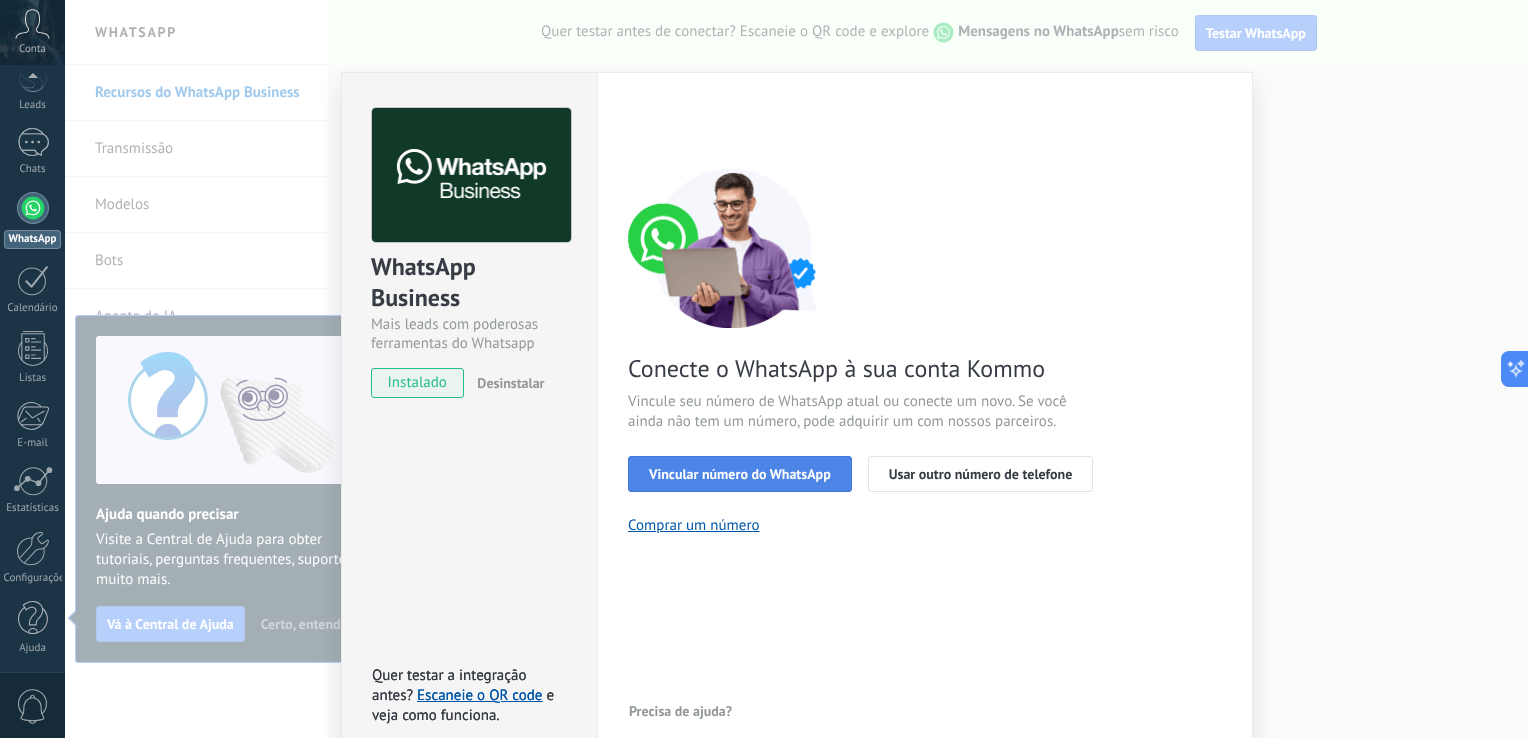 click on "Vincular número do WhatsApp" at bounding box center [740, 474] 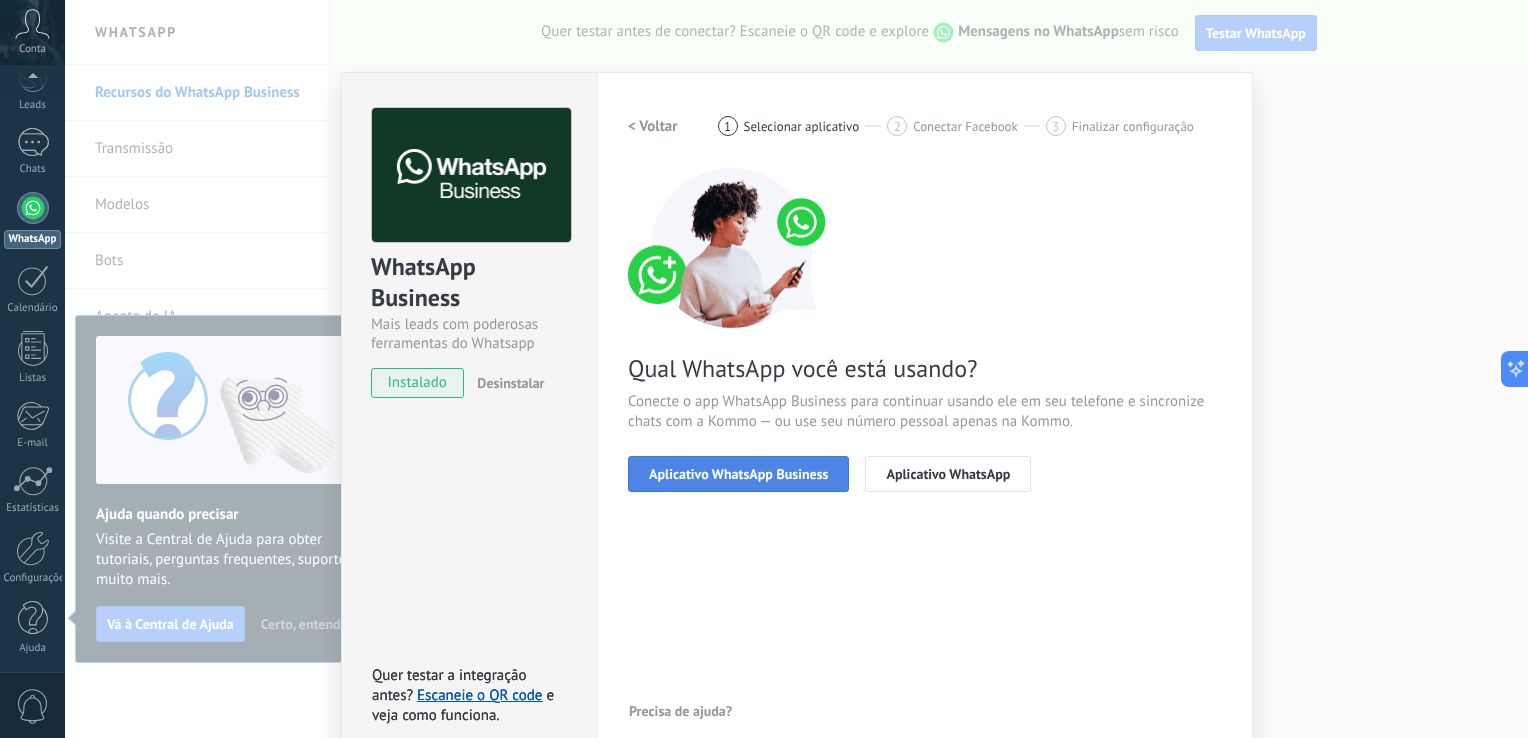 click on "Aplicativo WhatsApp Business" at bounding box center (738, 474) 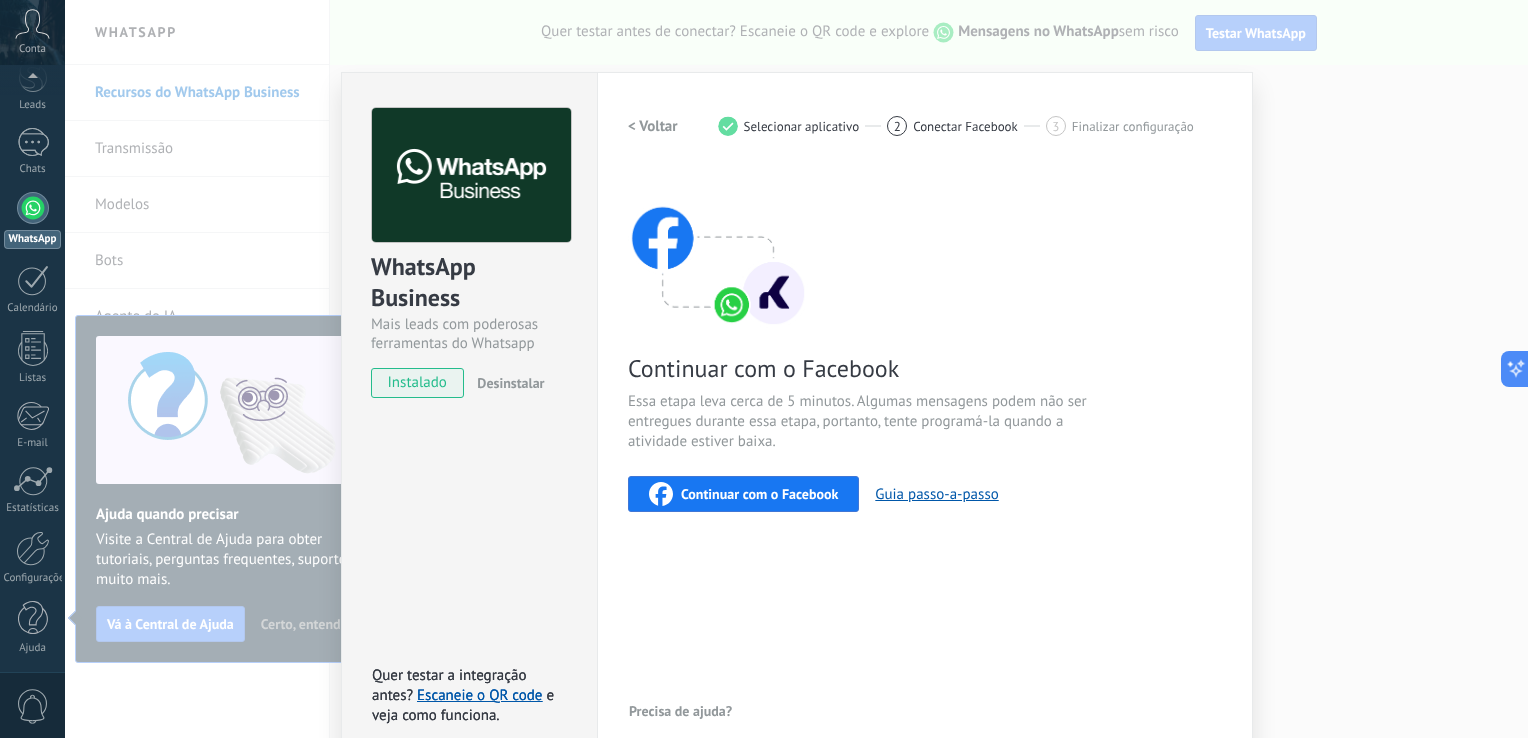 click on "Continuar com o Facebook" at bounding box center [759, 494] 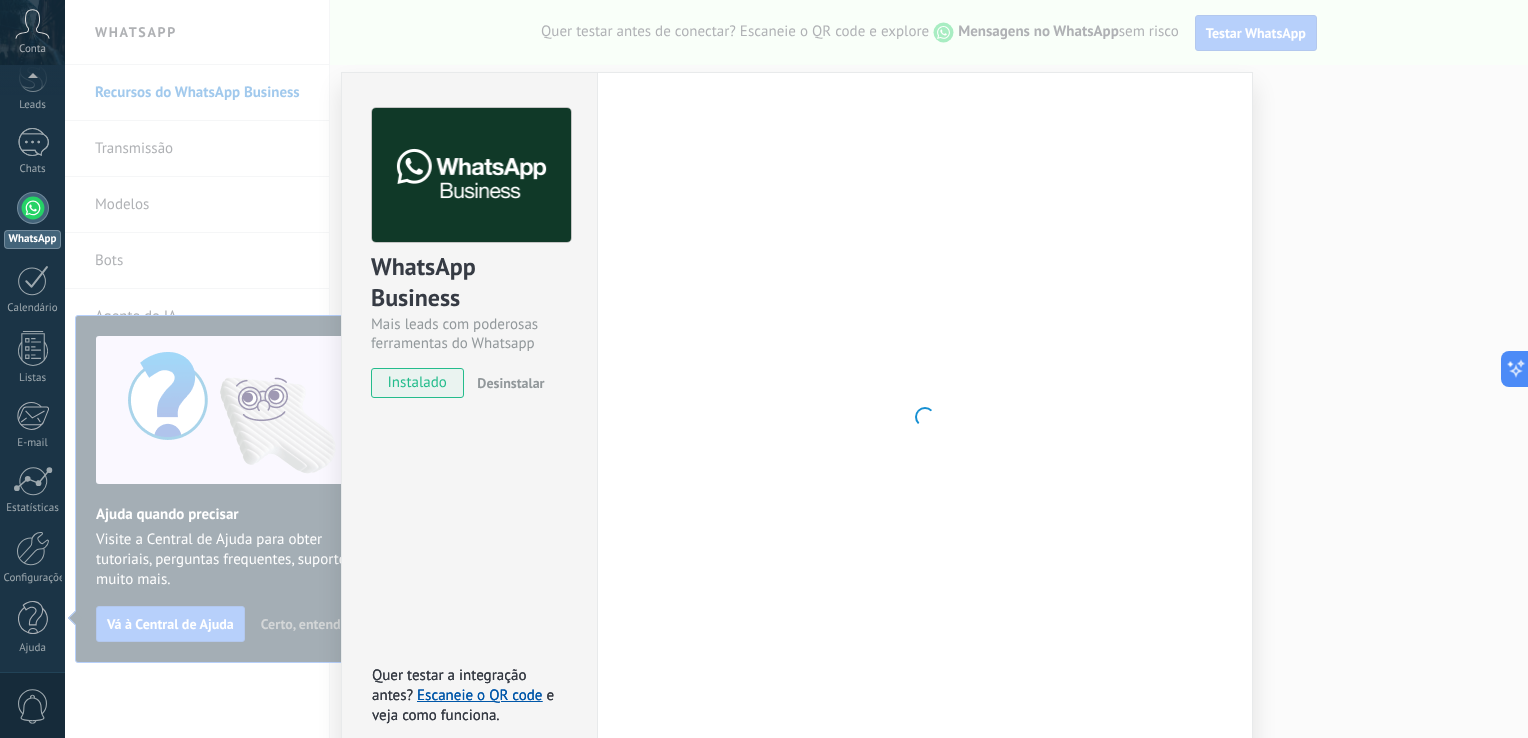 click on "WhatsApp Business Mais leads com poderosas ferramentas do Whatsapp instalado Desinstalar Quer testar a integração antes?   Escaneie o QR code   e veja como funciona. Quer testar a integração antes?   Escaneie o QR code   e veja como funciona. Configurações Autorização Esta aba registra os usuários que permitiram acesso à esta conta. Se você quiser remover a possibilidade de um usuário de enviar solicitações para a conta em relação a esta integração, você pode revogar o acesso. Se o acesso de todos os usuários for revogado, a integração parará de funcionar. Este app está instalado, mas ninguém concedeu acesso ainda. WhatsApp Cloud API Mais _:  Salvar < Voltar 1 Selecionar aplicativo 2 Conectar Facebook 3 Finalizar configuração Continuar com o Facebook Essa etapa leva cerca de 5 minutos. Algumas mensagens podem não ser entregues durante essa etapa, portanto, tente programá-la quando a atividade estiver baixa. Continuar com o Facebook Guia passo-a-passo Precisa de ajuda?" at bounding box center (796, 369) 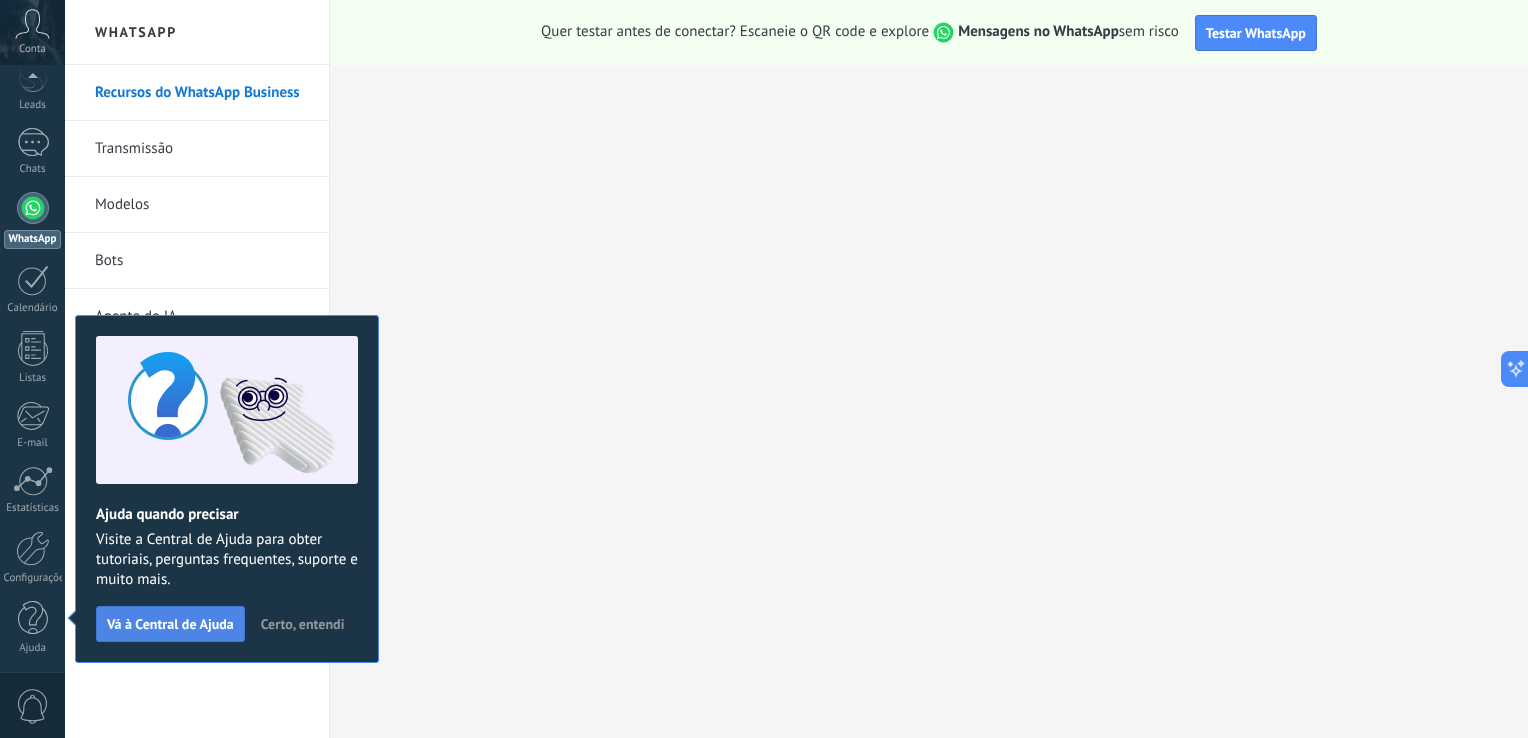 click on "Vá à Central de Ajuda" at bounding box center (170, 624) 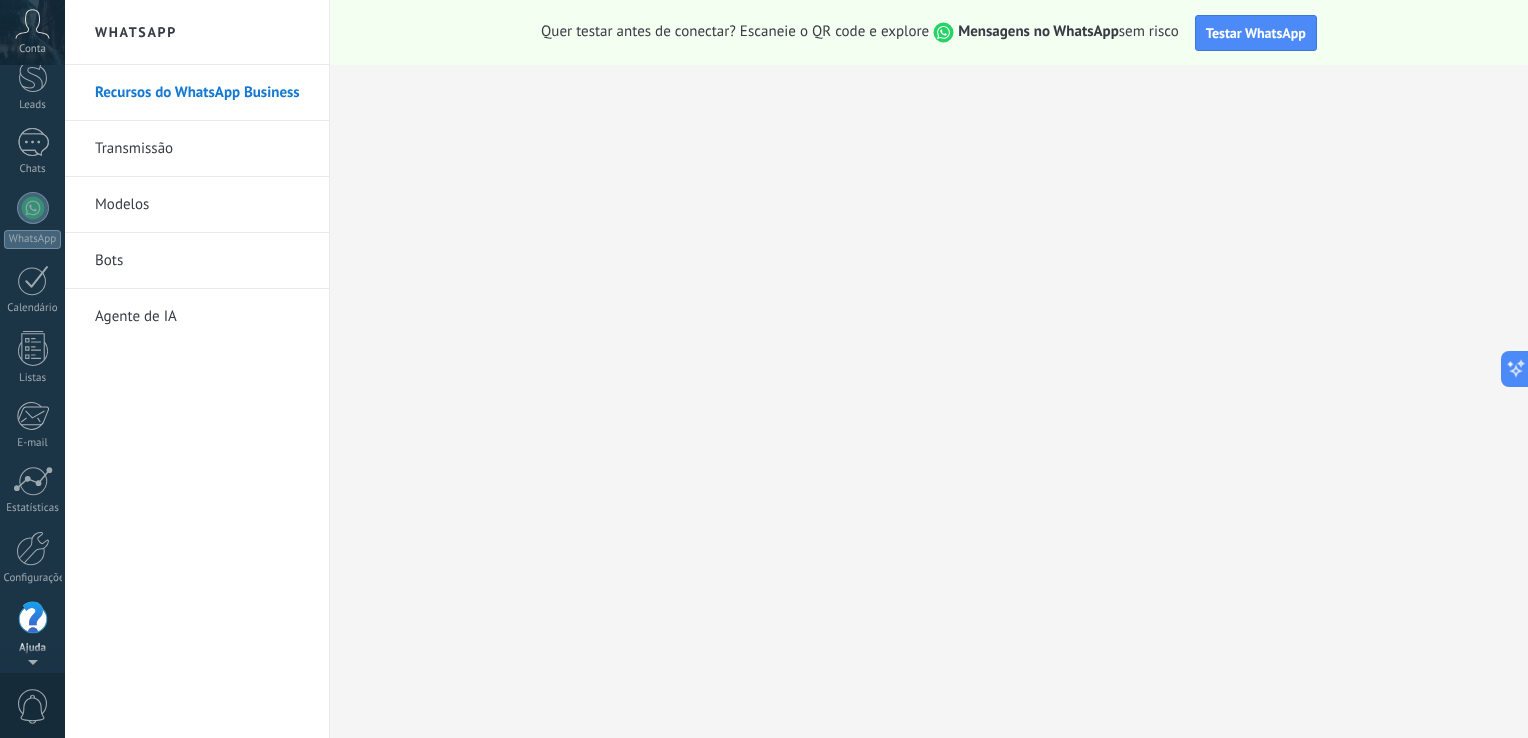 scroll, scrollTop: 92, scrollLeft: 0, axis: vertical 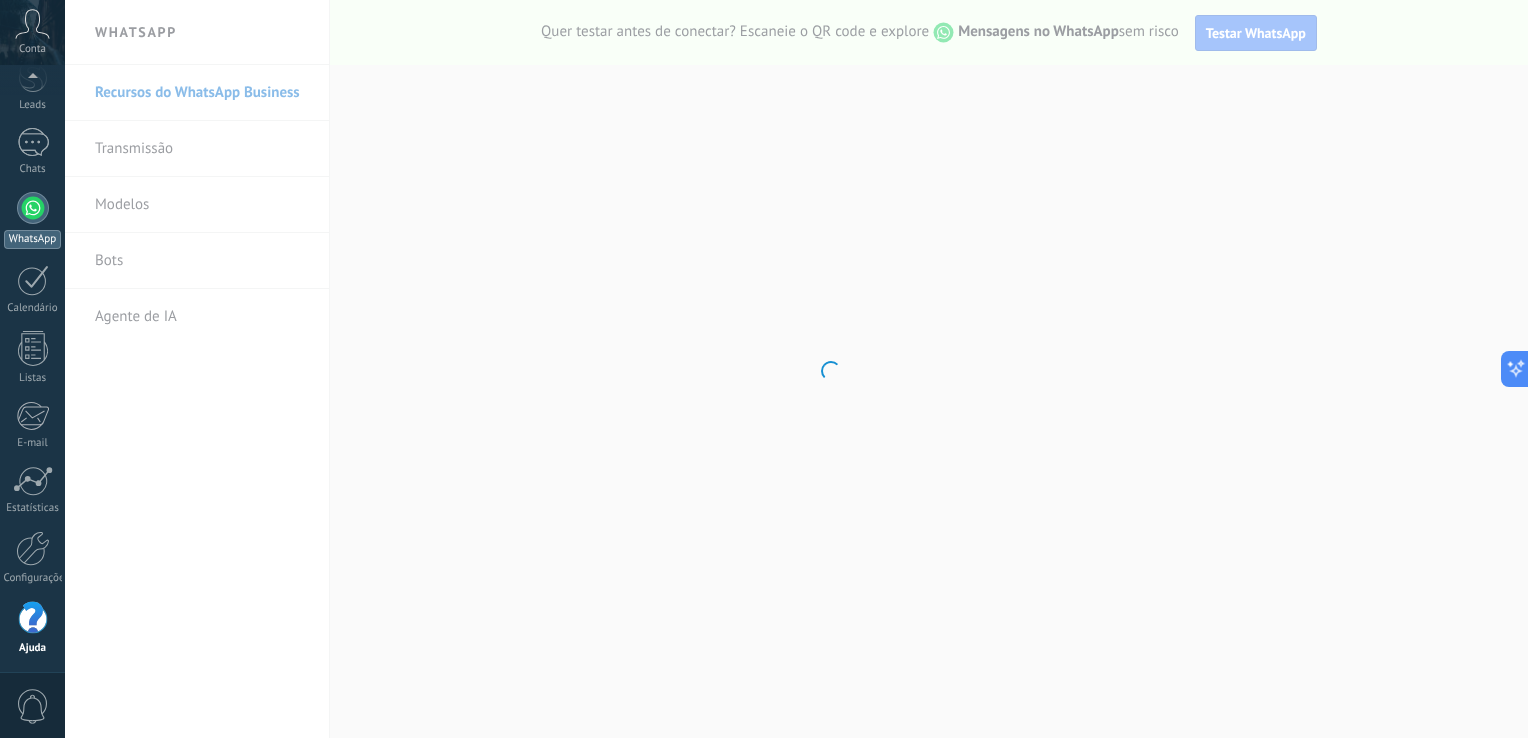 click at bounding box center (33, 208) 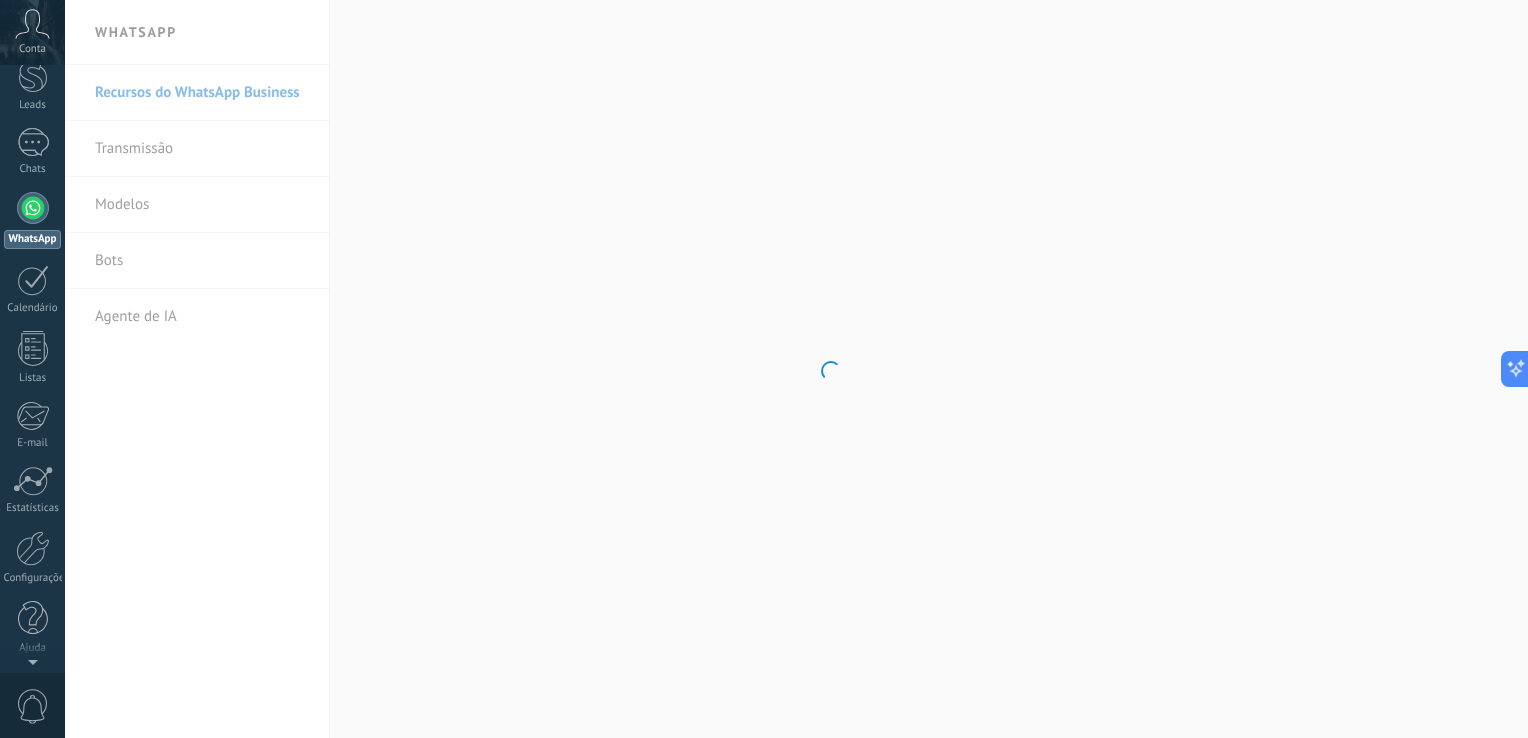 scroll, scrollTop: 0, scrollLeft: 0, axis: both 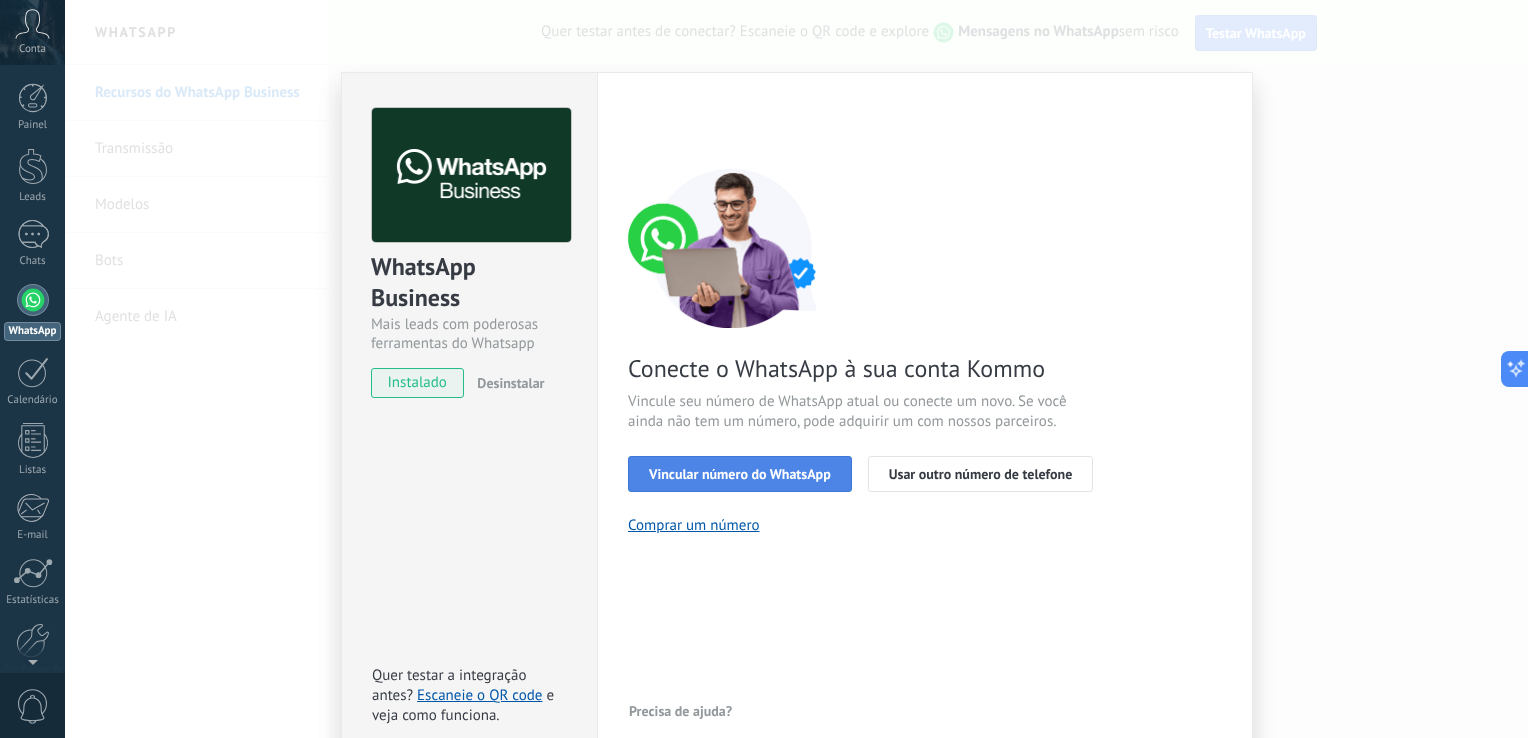 click on "Vincular número do WhatsApp" at bounding box center (740, 474) 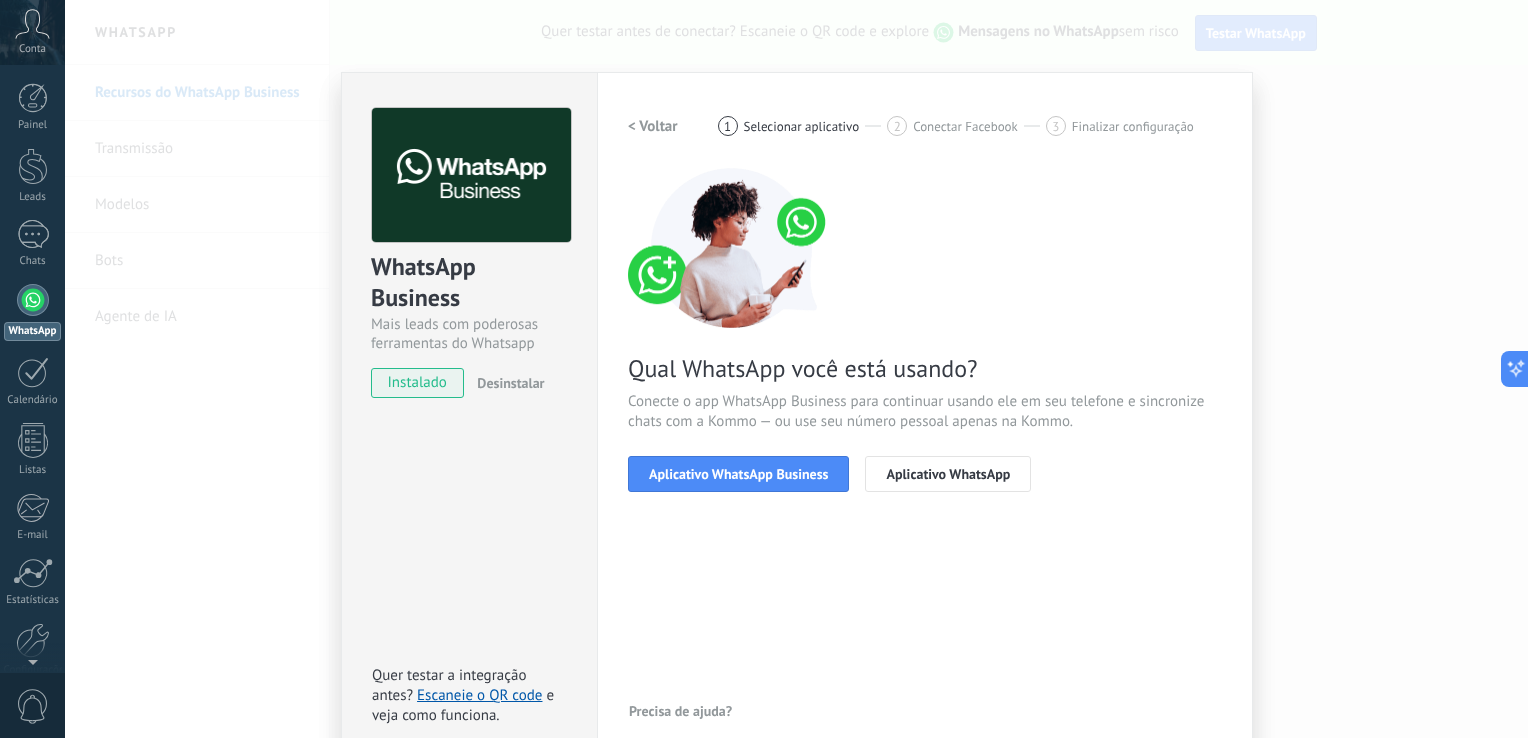 click on "Aplicativo WhatsApp Business" at bounding box center [738, 474] 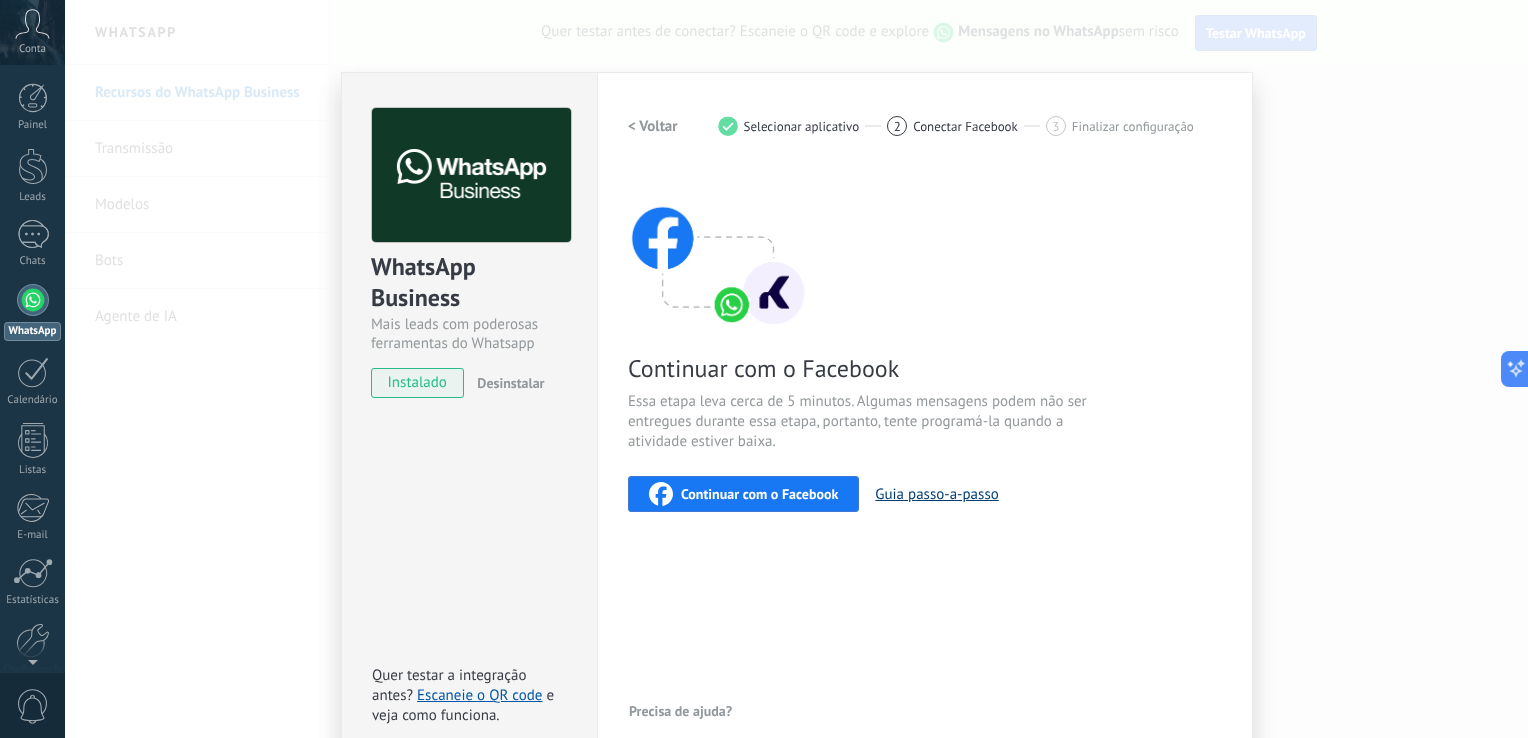 click on "Guia passo-a-passo" at bounding box center [936, 494] 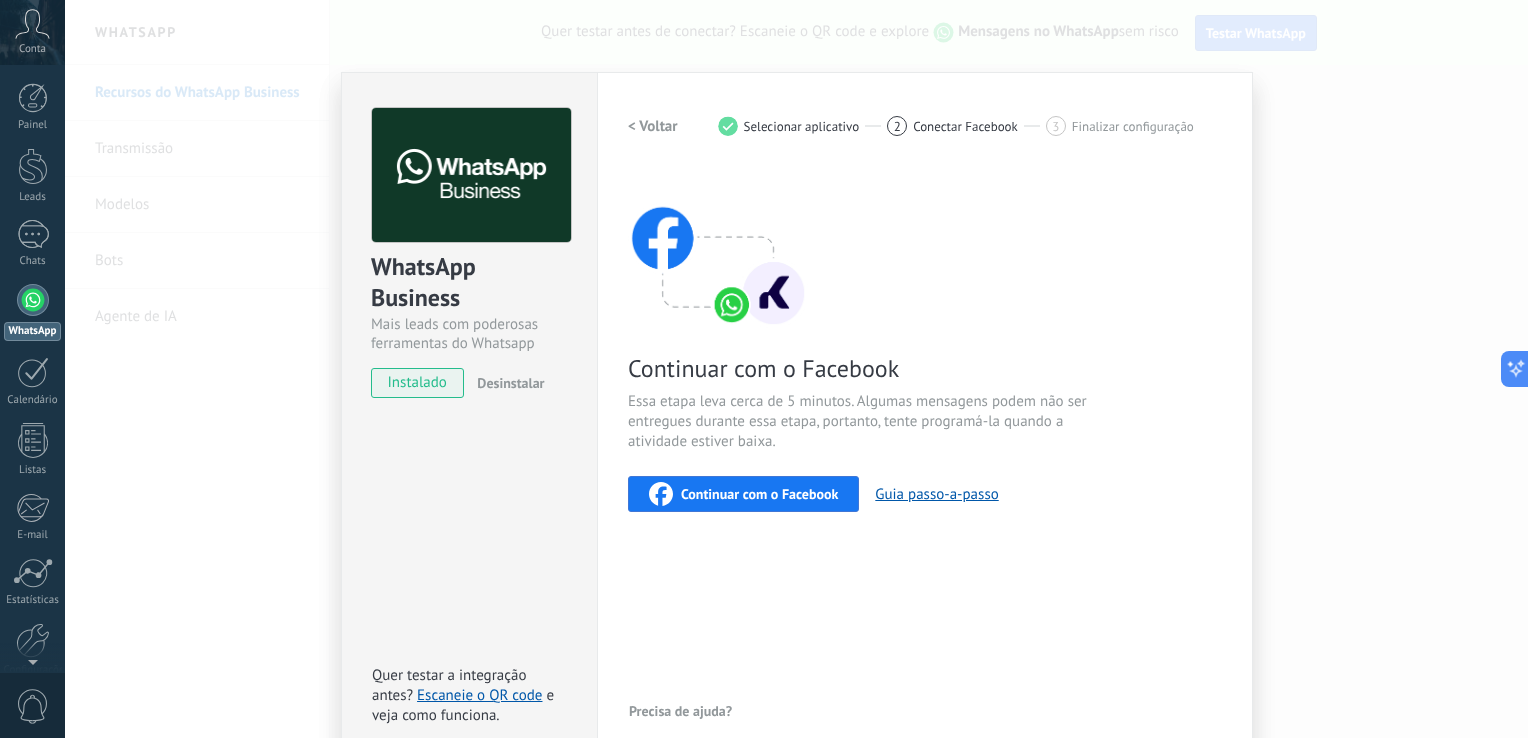 click on "instalado" at bounding box center [417, 383] 